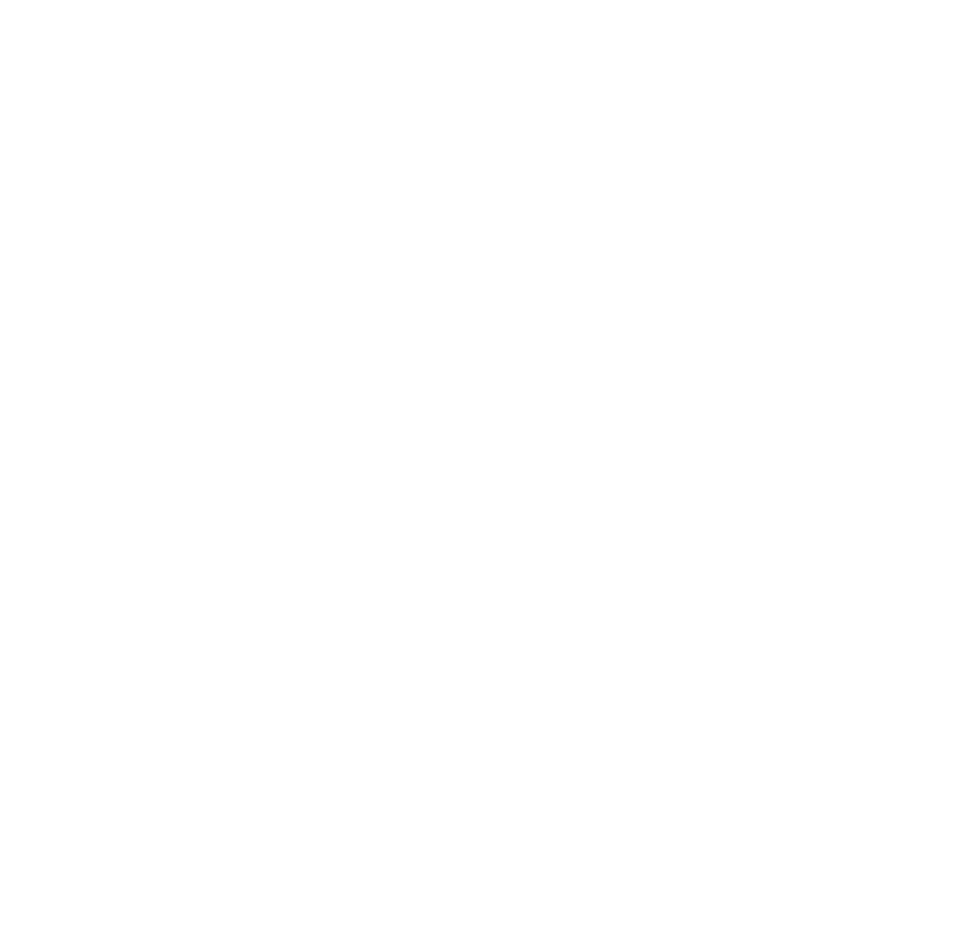scroll, scrollTop: 0, scrollLeft: 0, axis: both 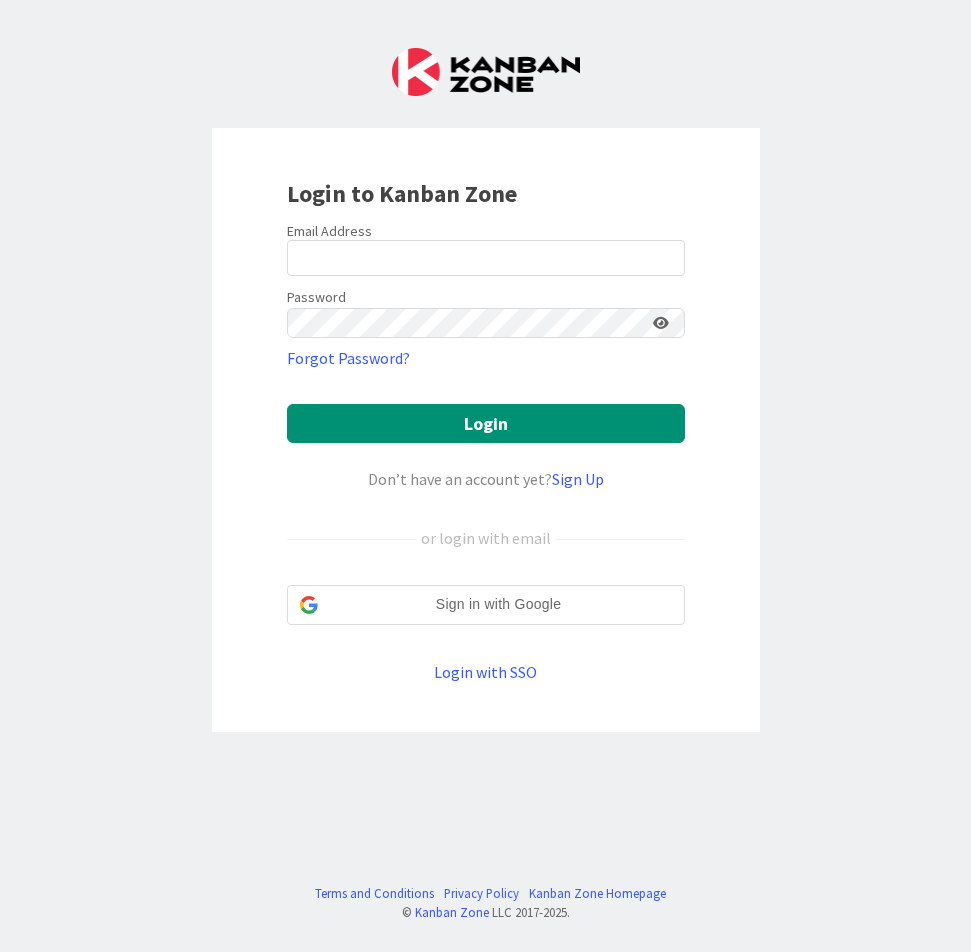 click on "Email Address Password Forgot Password? Login Don’t have an account yet? Sign Up or login with email Sign in with Google Sign in with Google. Opens in new tab Login with SSO" at bounding box center (486, 453) 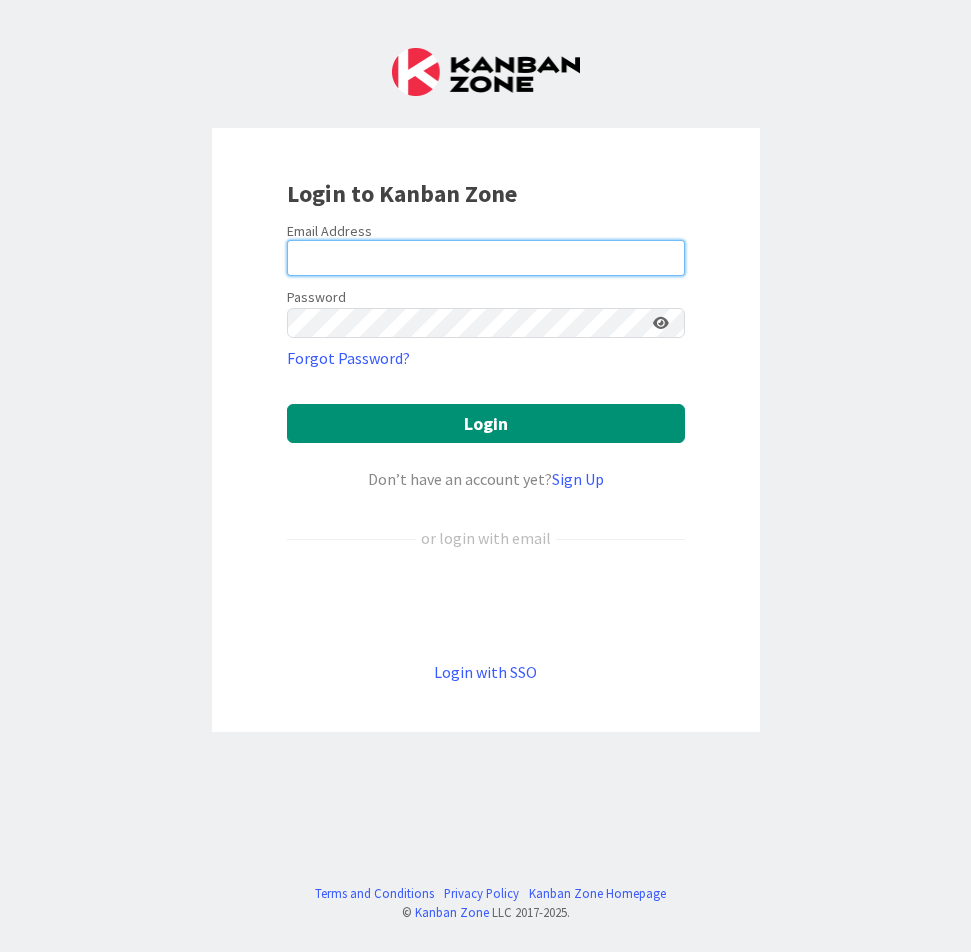 click at bounding box center [486, 258] 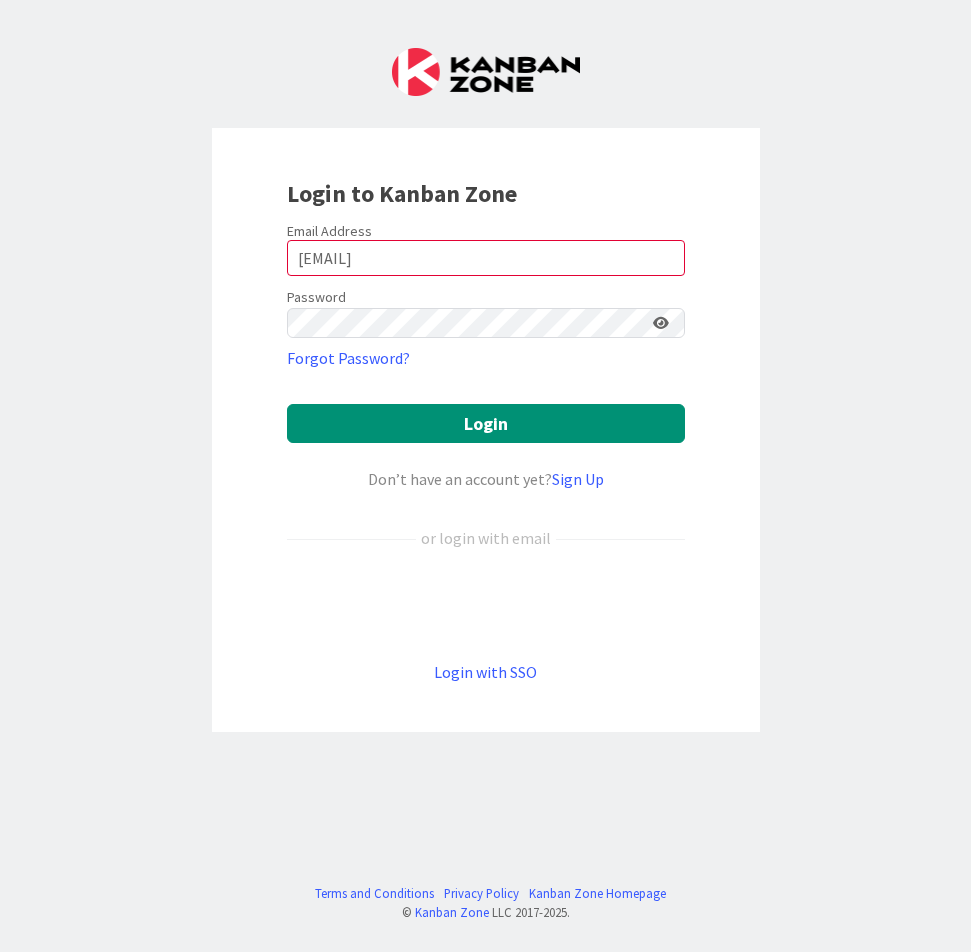 click on "Email Address [EMAIL] Password Forgot Password? Login Don’t have an account yet? Sign Up or login with email Login with SSO" at bounding box center [486, 453] 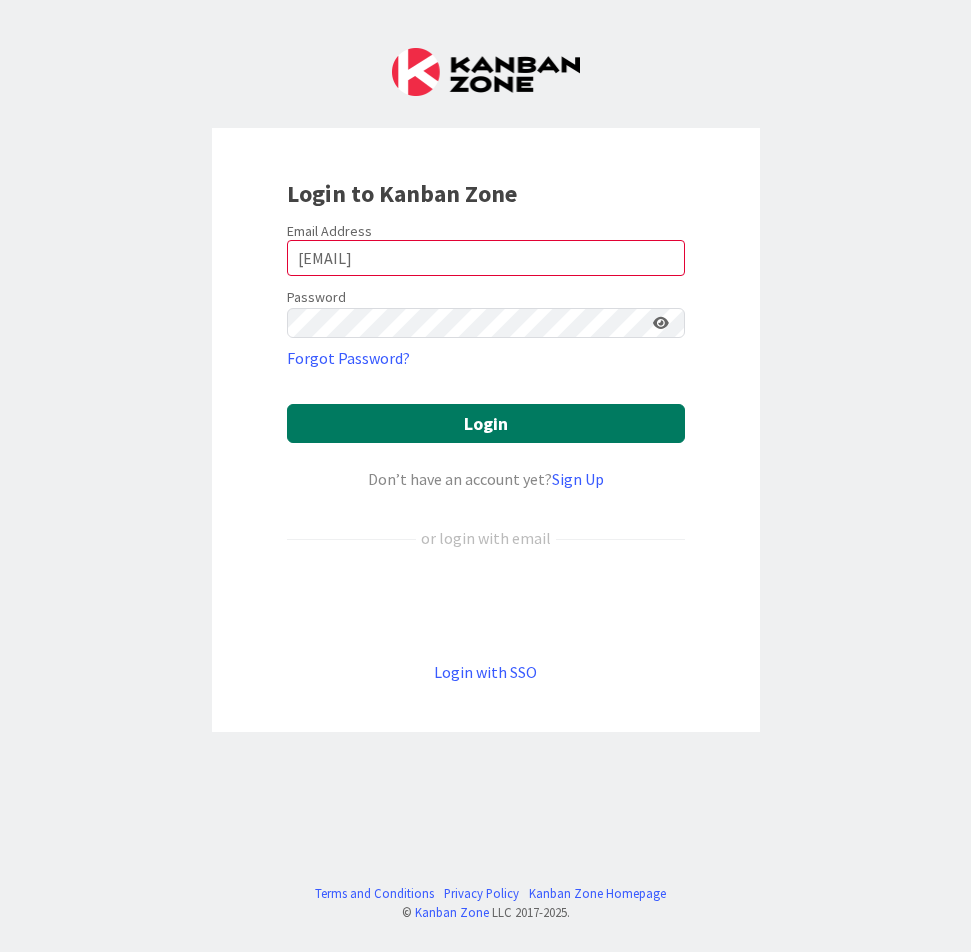 click on "Login" at bounding box center (486, 423) 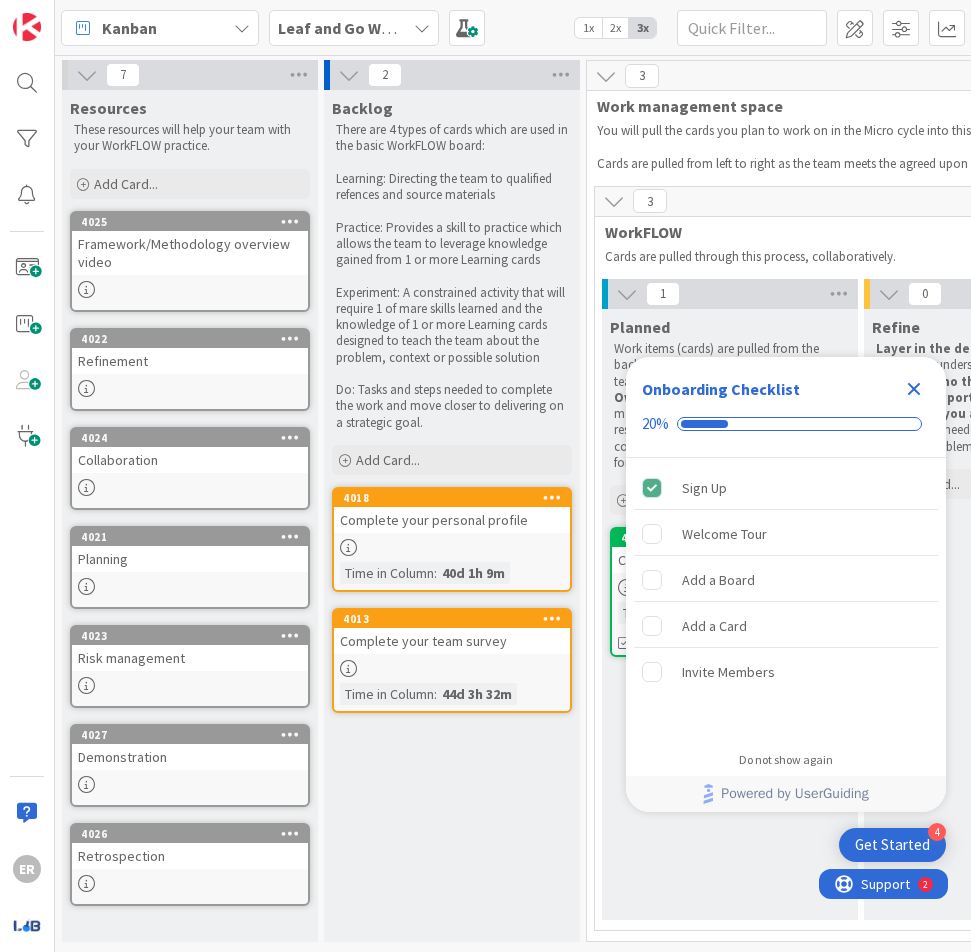 scroll, scrollTop: 0, scrollLeft: 0, axis: both 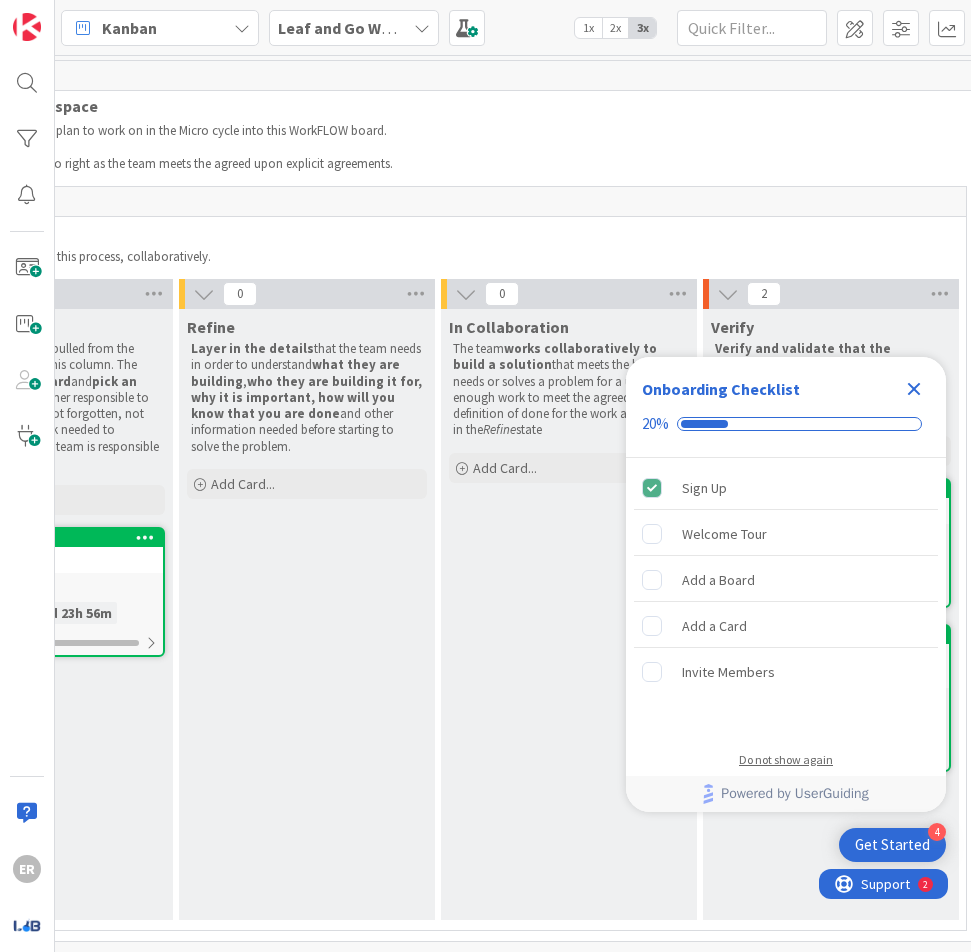click on "Do not show again" at bounding box center [786, 760] 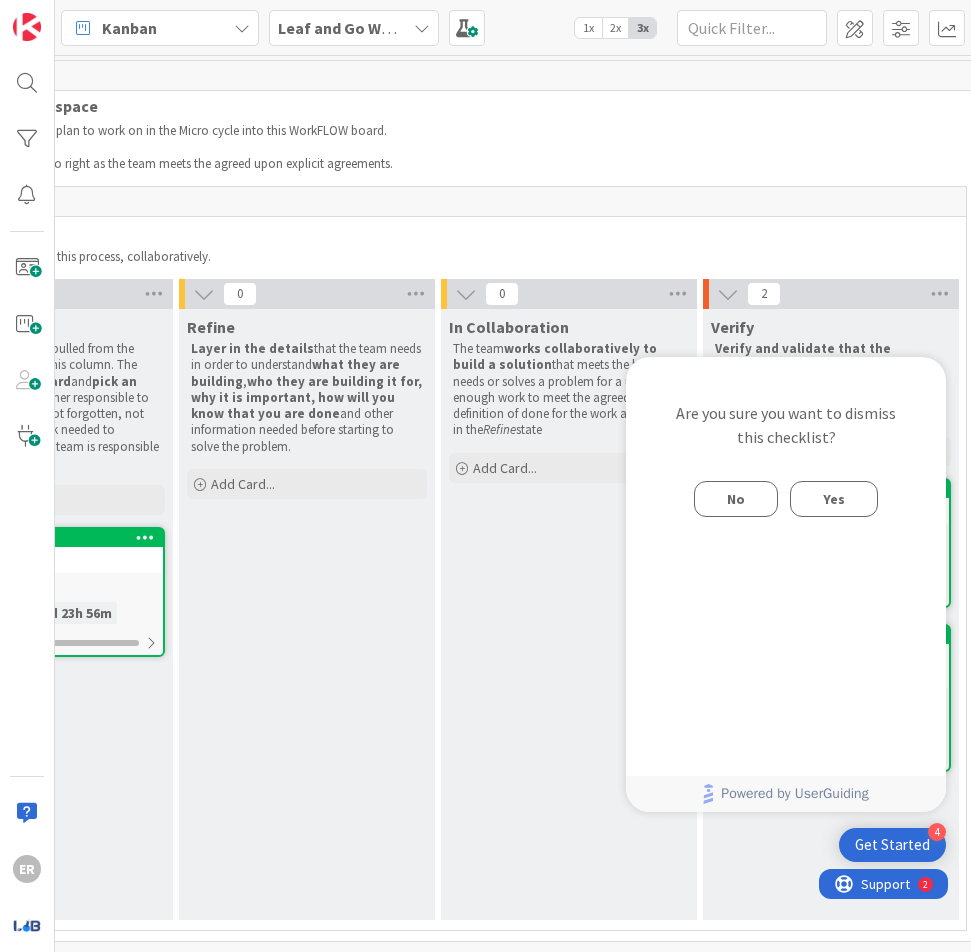 scroll, scrollTop: 0, scrollLeft: 0, axis: both 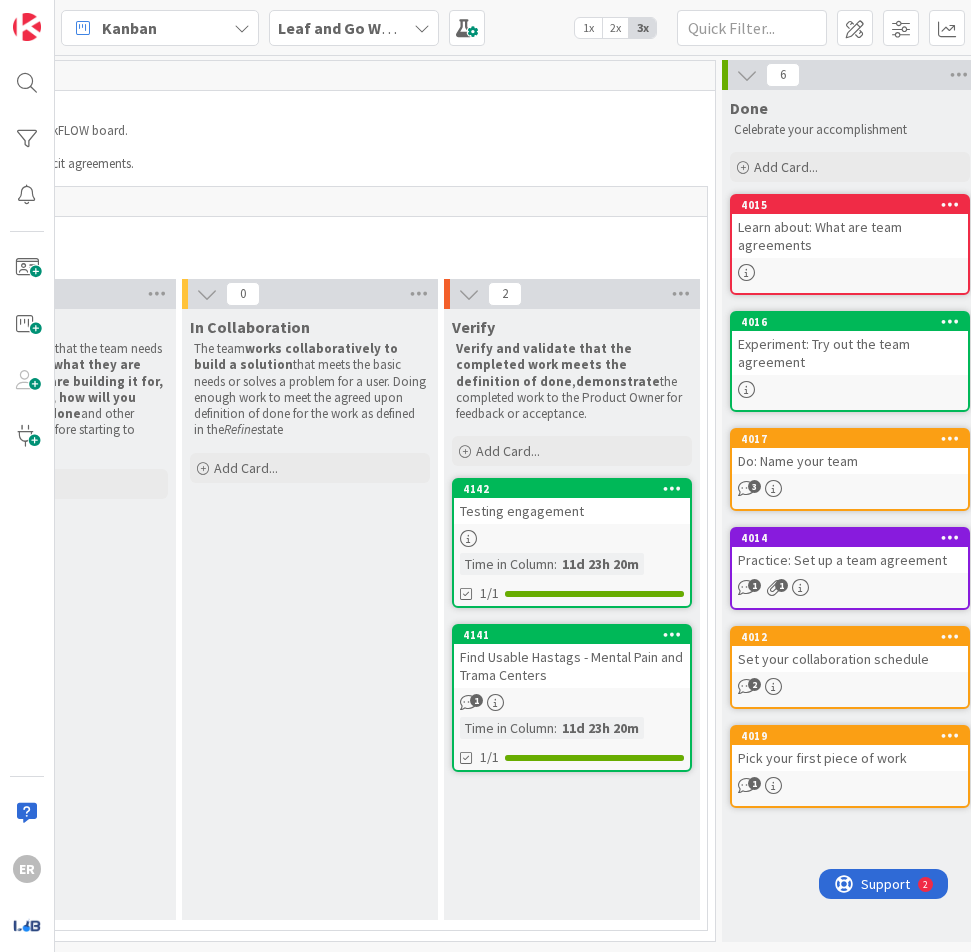 click on "Find Usable Hastags - Mental Pain and Trama Centers" at bounding box center (572, 666) 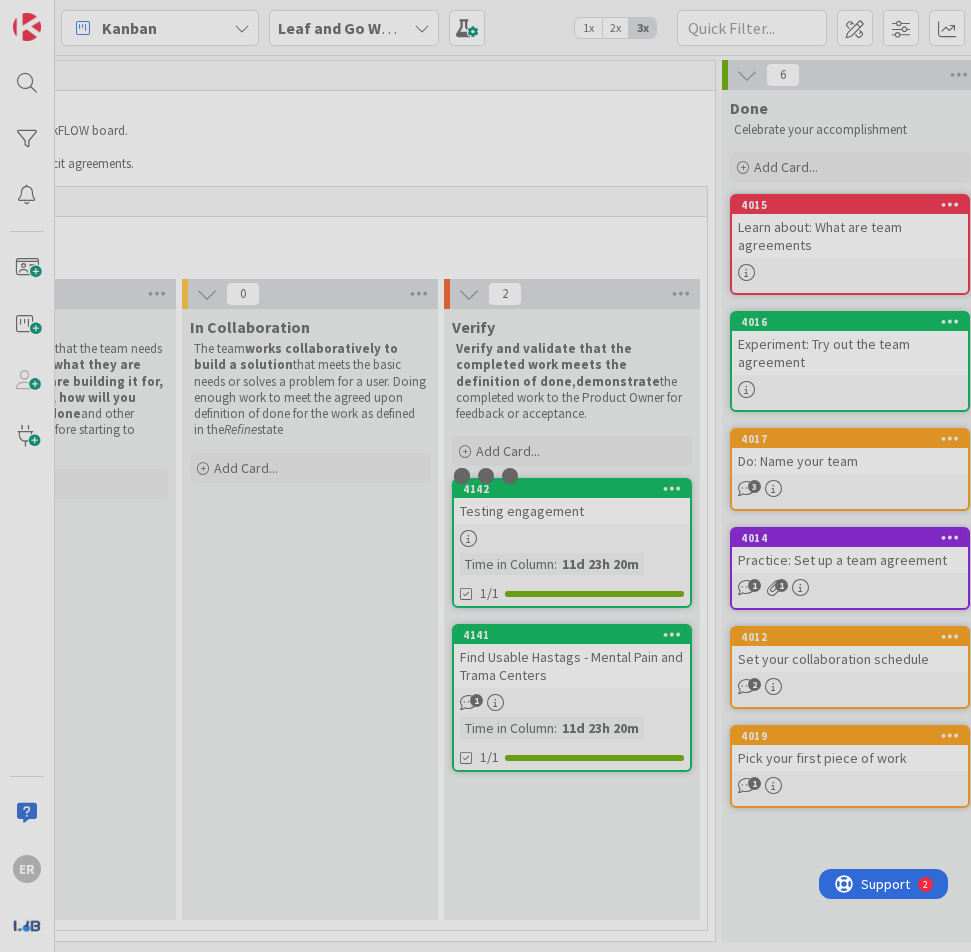 scroll, scrollTop: 0, scrollLeft: 0, axis: both 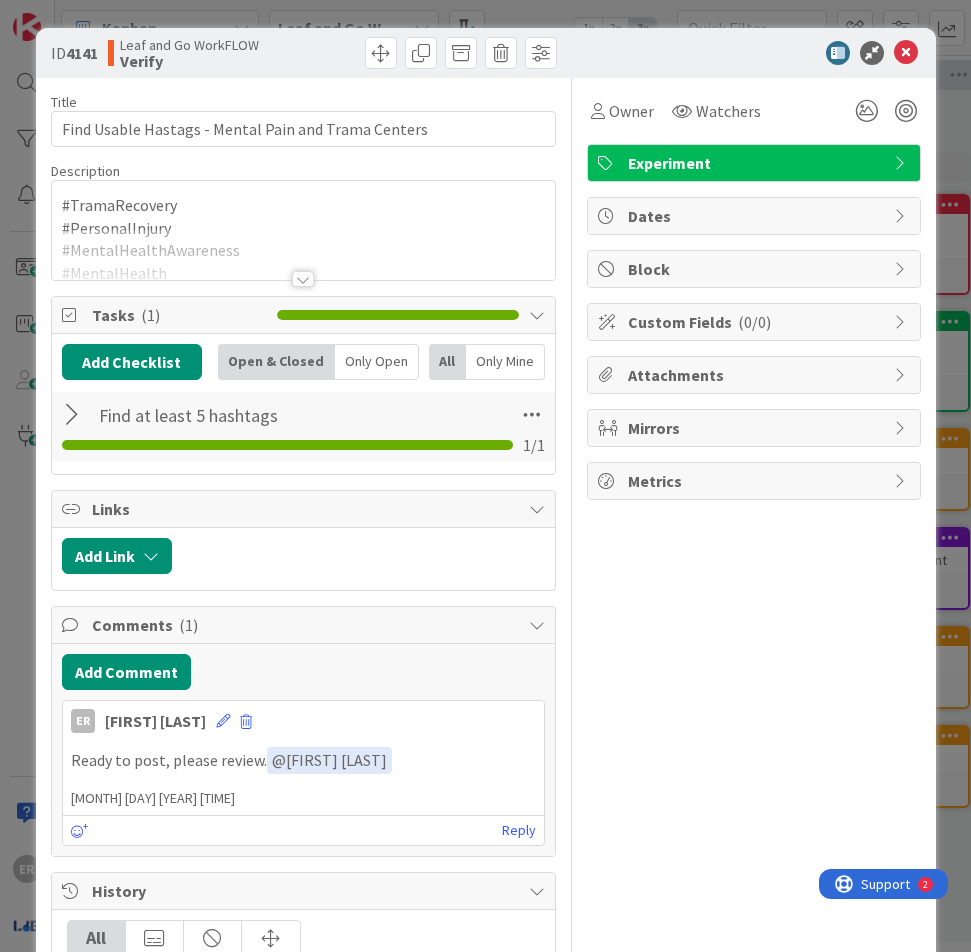 click at bounding box center (303, 279) 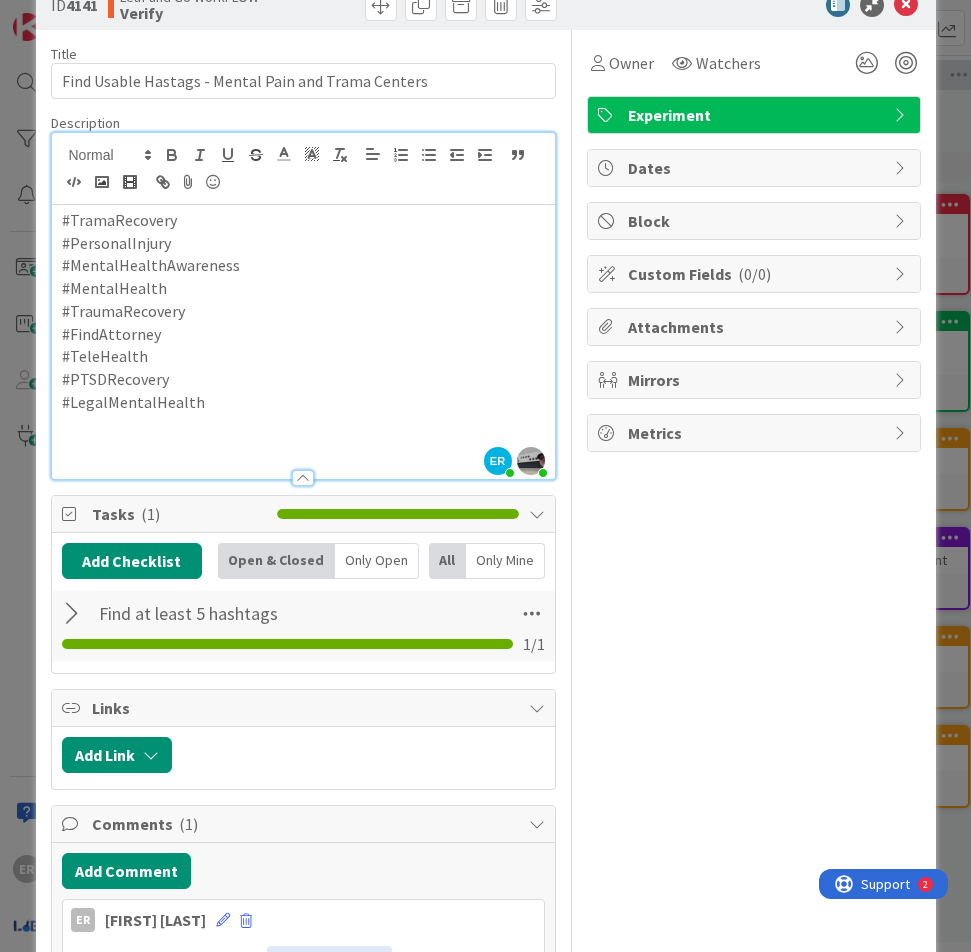 scroll, scrollTop: 0, scrollLeft: 0, axis: both 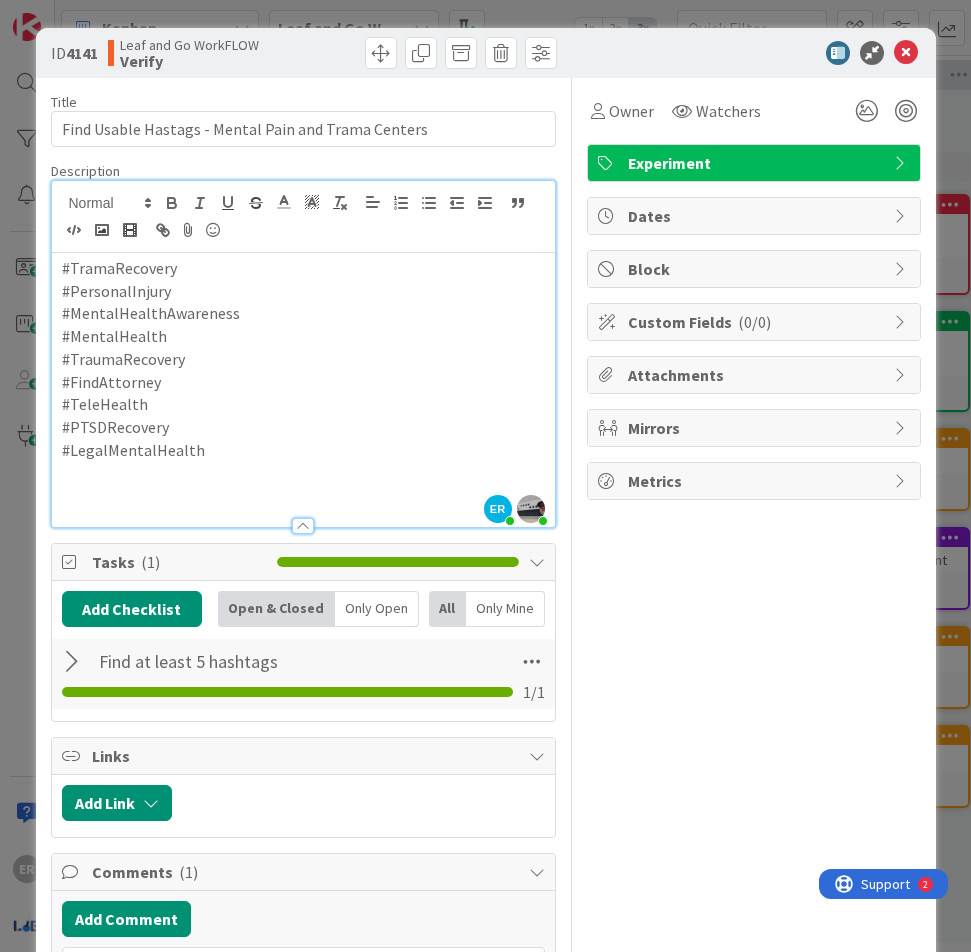 click on "#LegalMentalHealth" at bounding box center (303, 450) 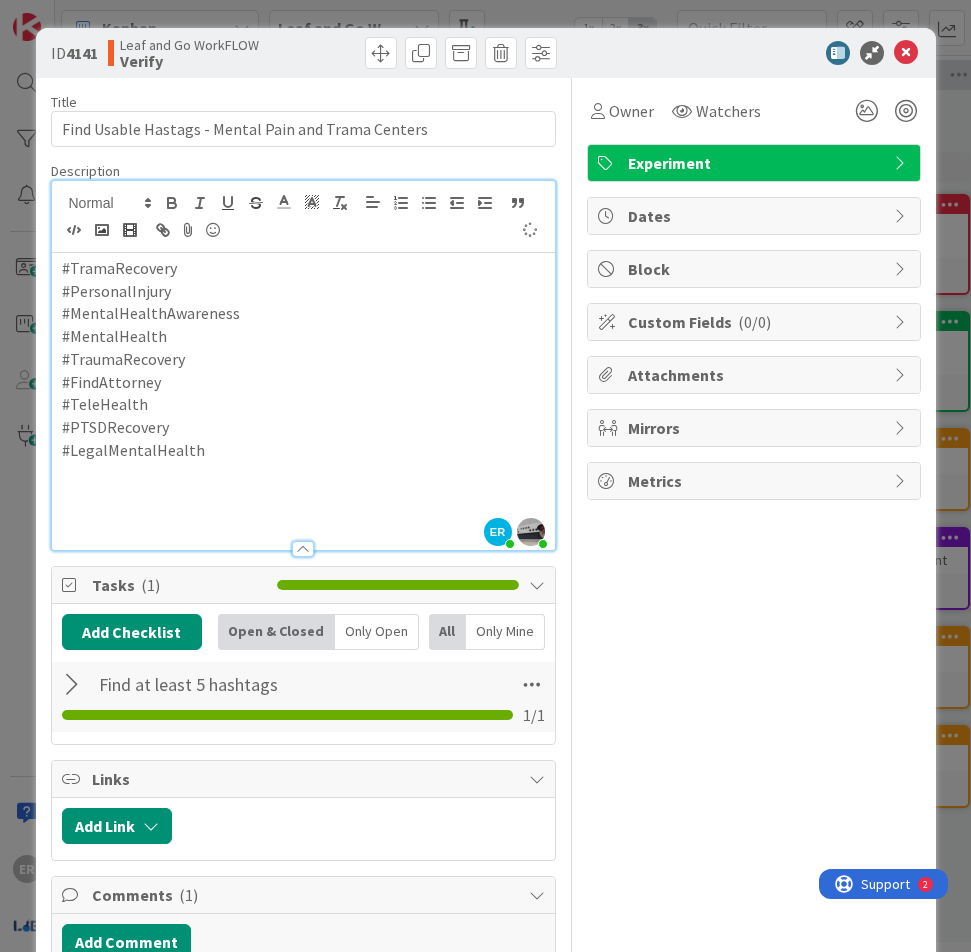 type 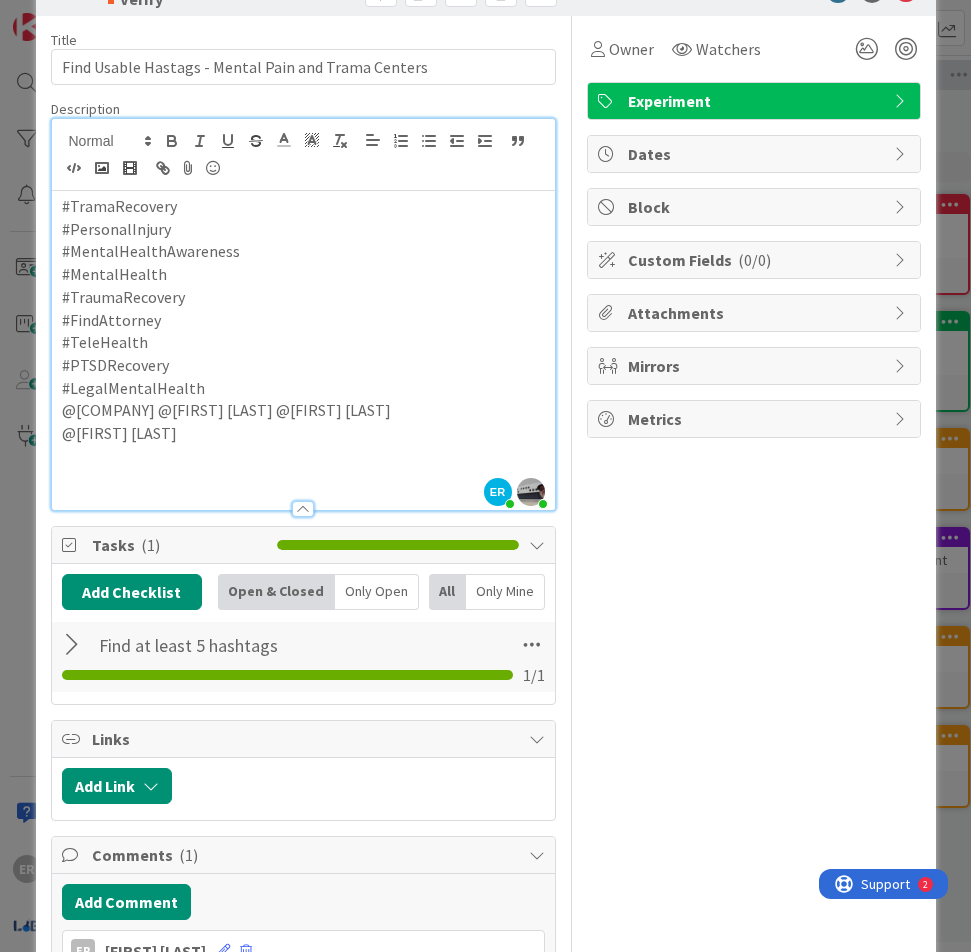 scroll, scrollTop: 0, scrollLeft: 0, axis: both 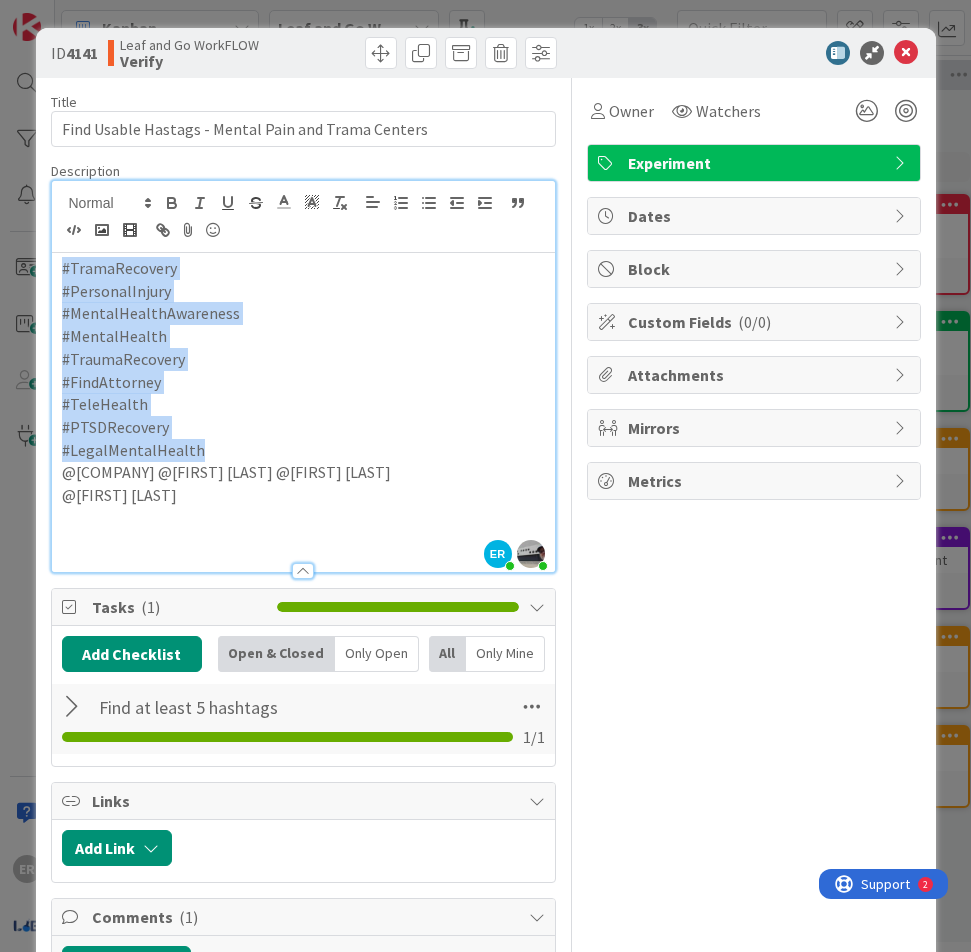 drag, startPoint x: 202, startPoint y: 438, endPoint x: 52, endPoint y: 257, distance: 235.07658 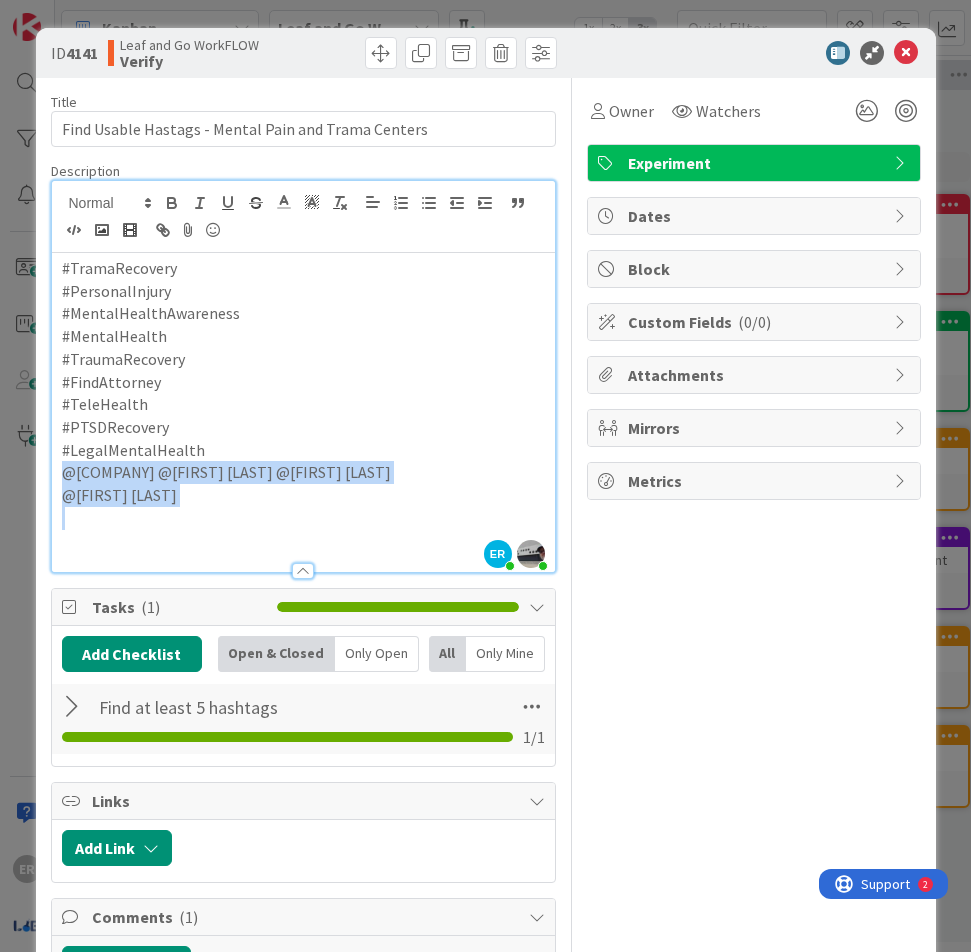 drag, startPoint x: 212, startPoint y: 495, endPoint x: 54, endPoint y: 459, distance: 162.04938 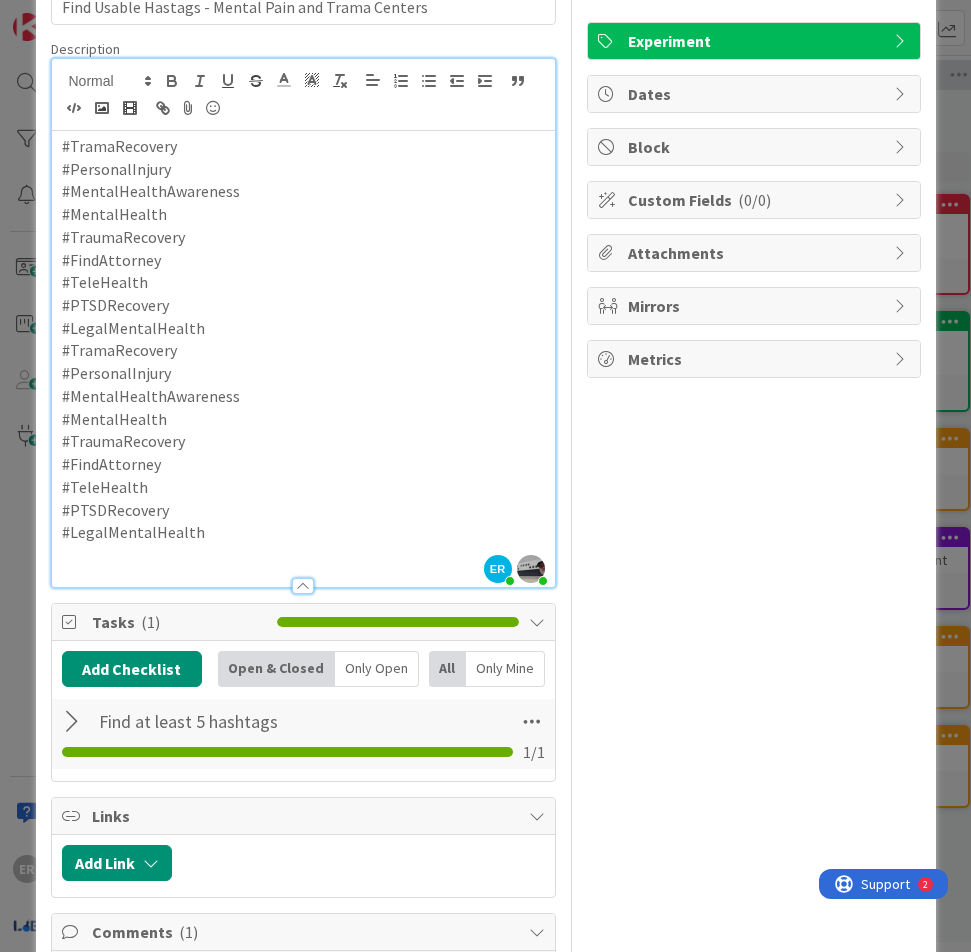 scroll, scrollTop: 0, scrollLeft: 0, axis: both 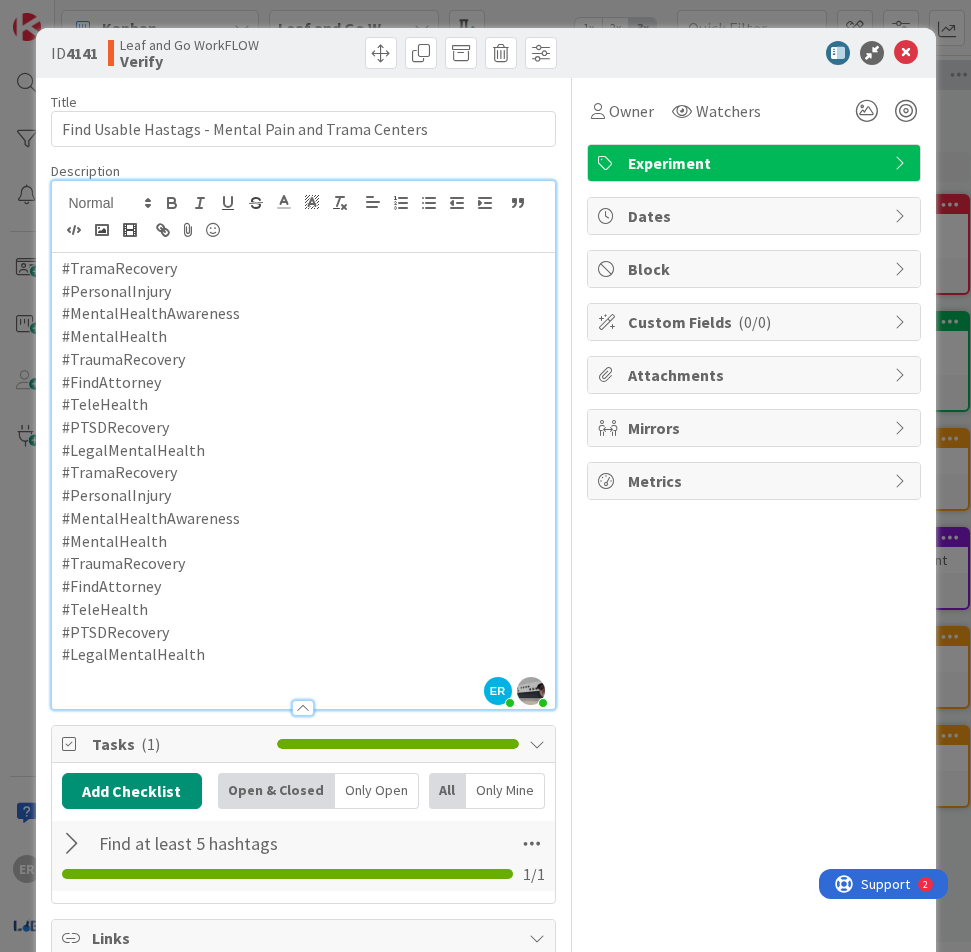 click on "#TeleHealth" at bounding box center [303, 404] 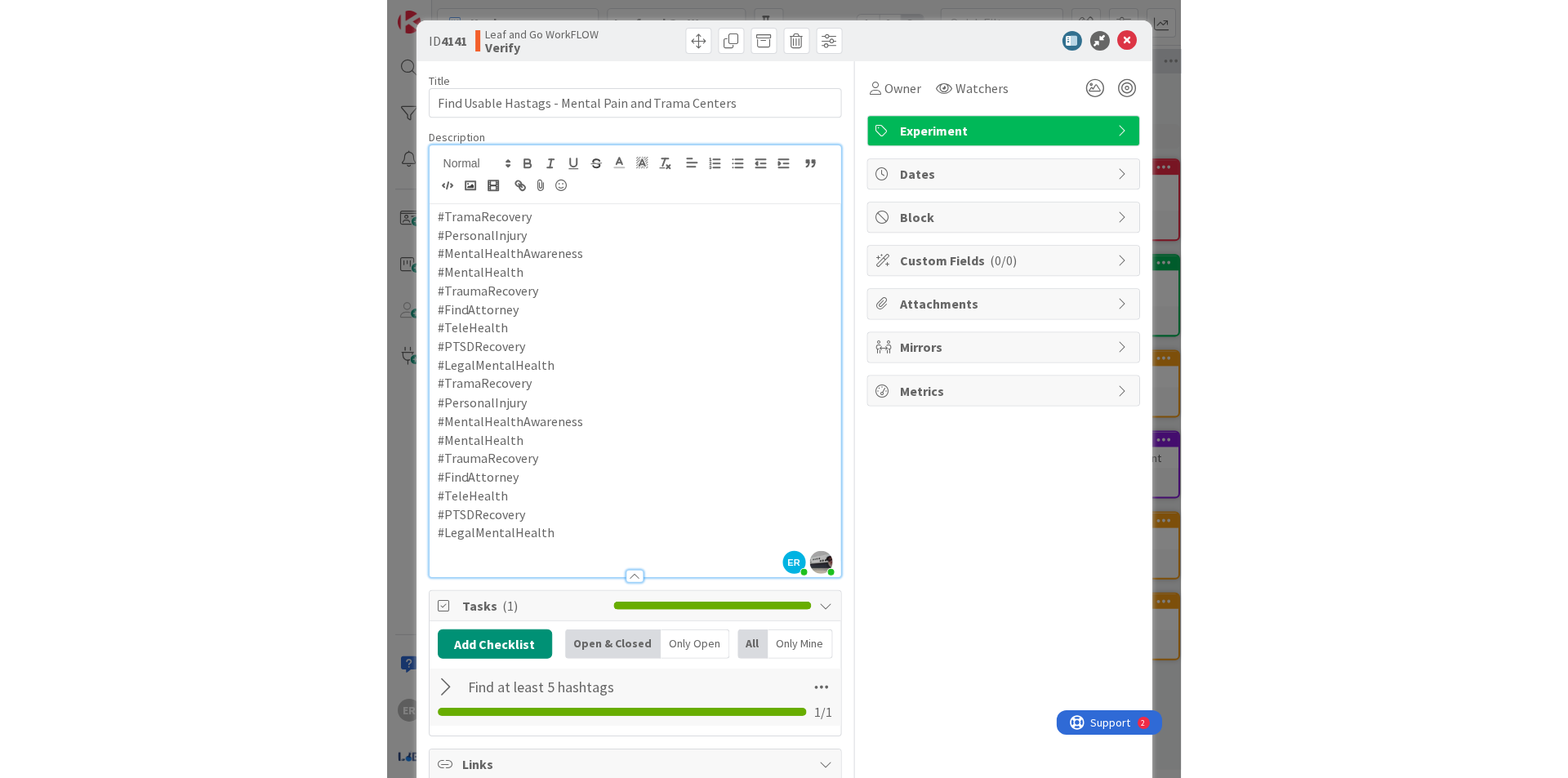 scroll, scrollTop: 0, scrollLeft: 0, axis: both 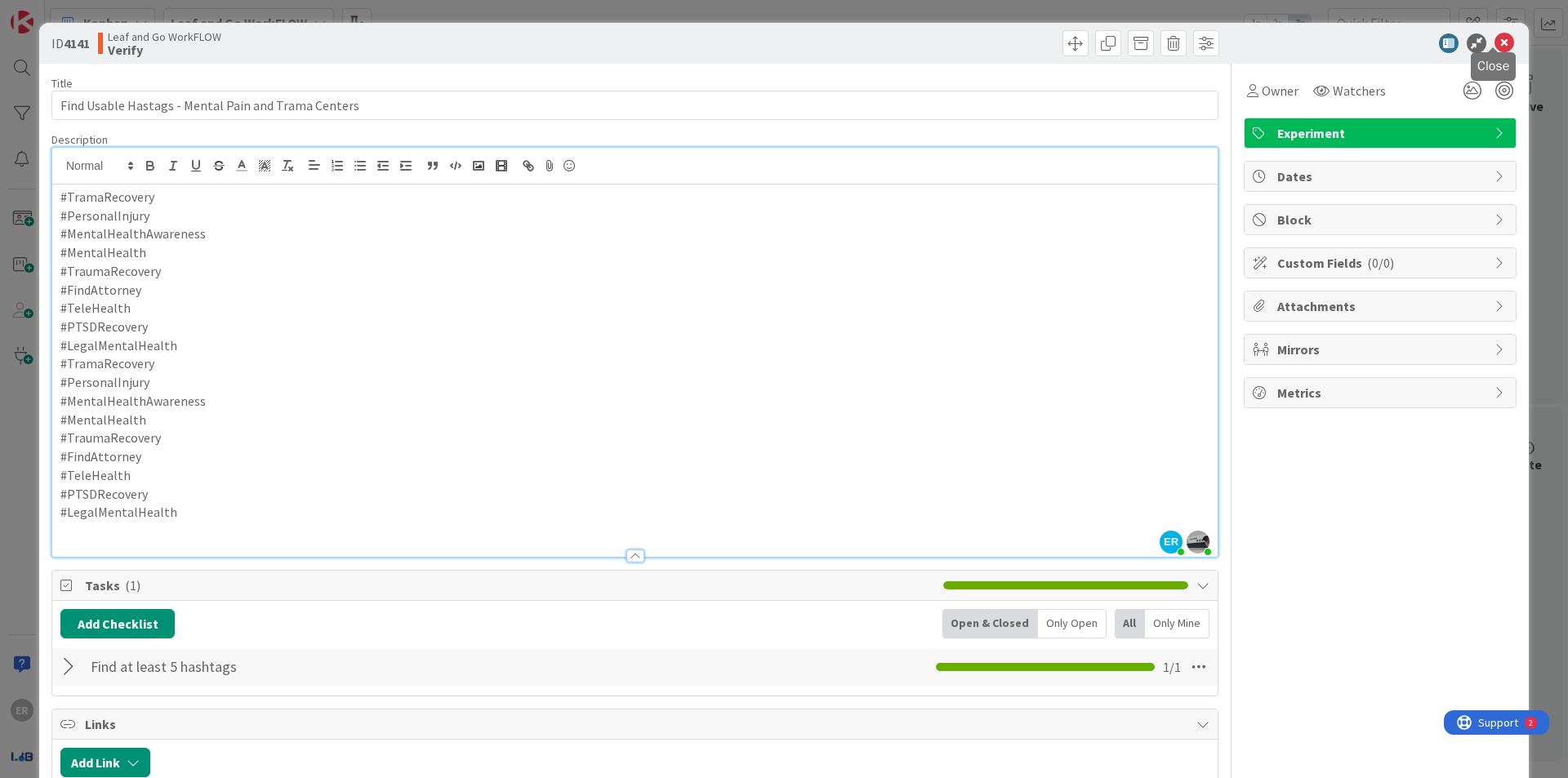 click at bounding box center (1504, 43) 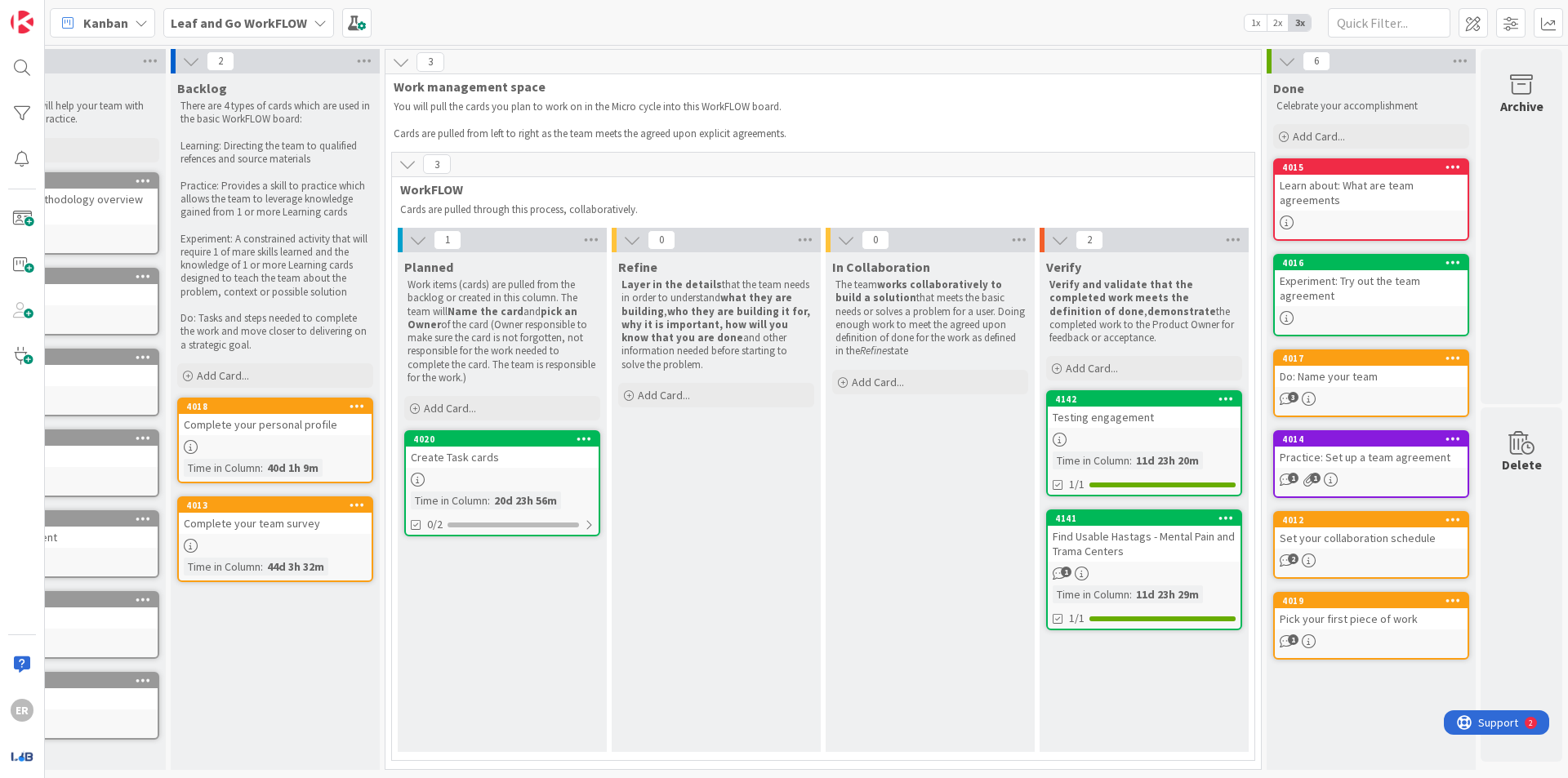 scroll, scrollTop: 0, scrollLeft: 0, axis: both 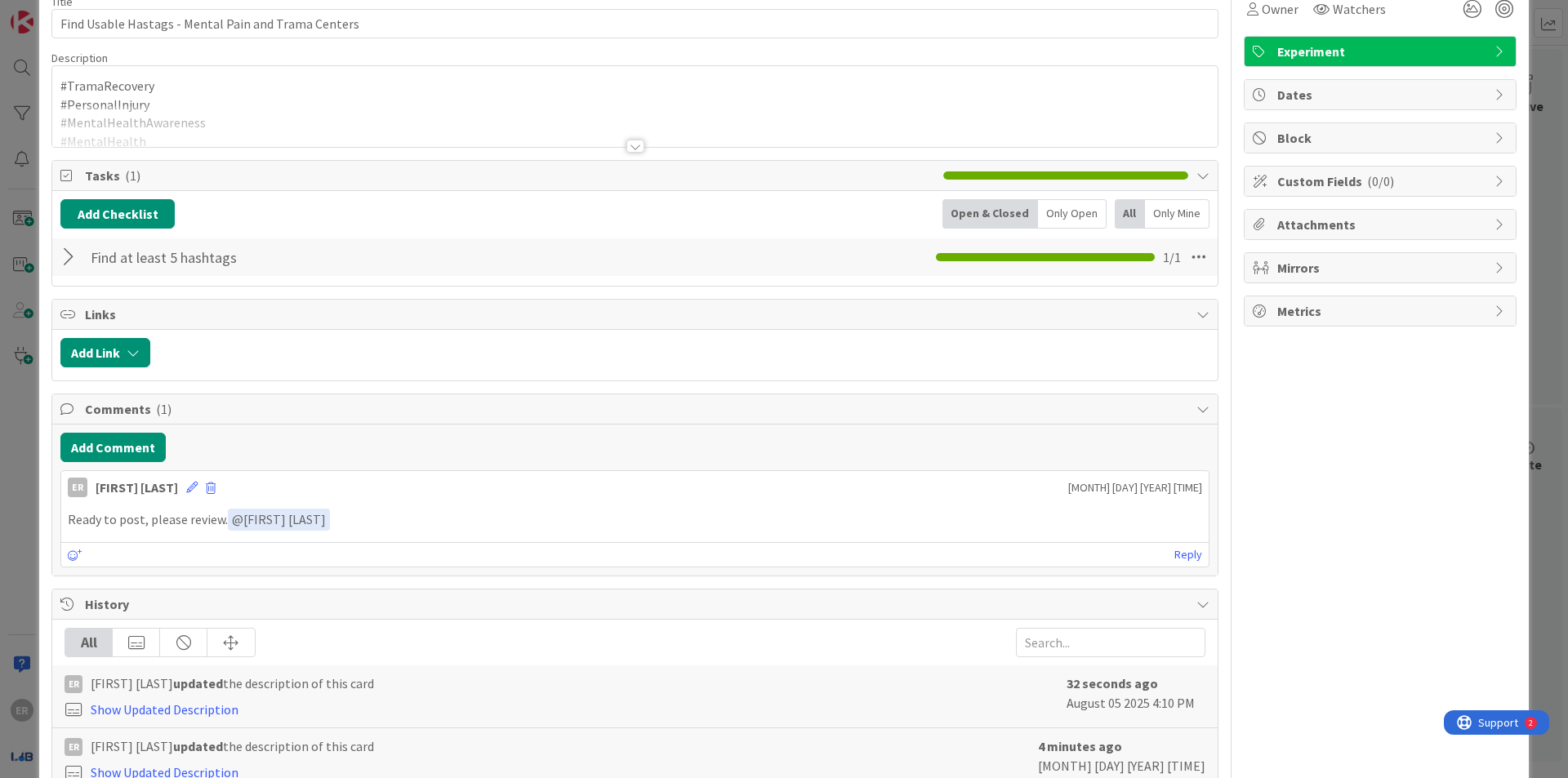 click at bounding box center [71, 257] 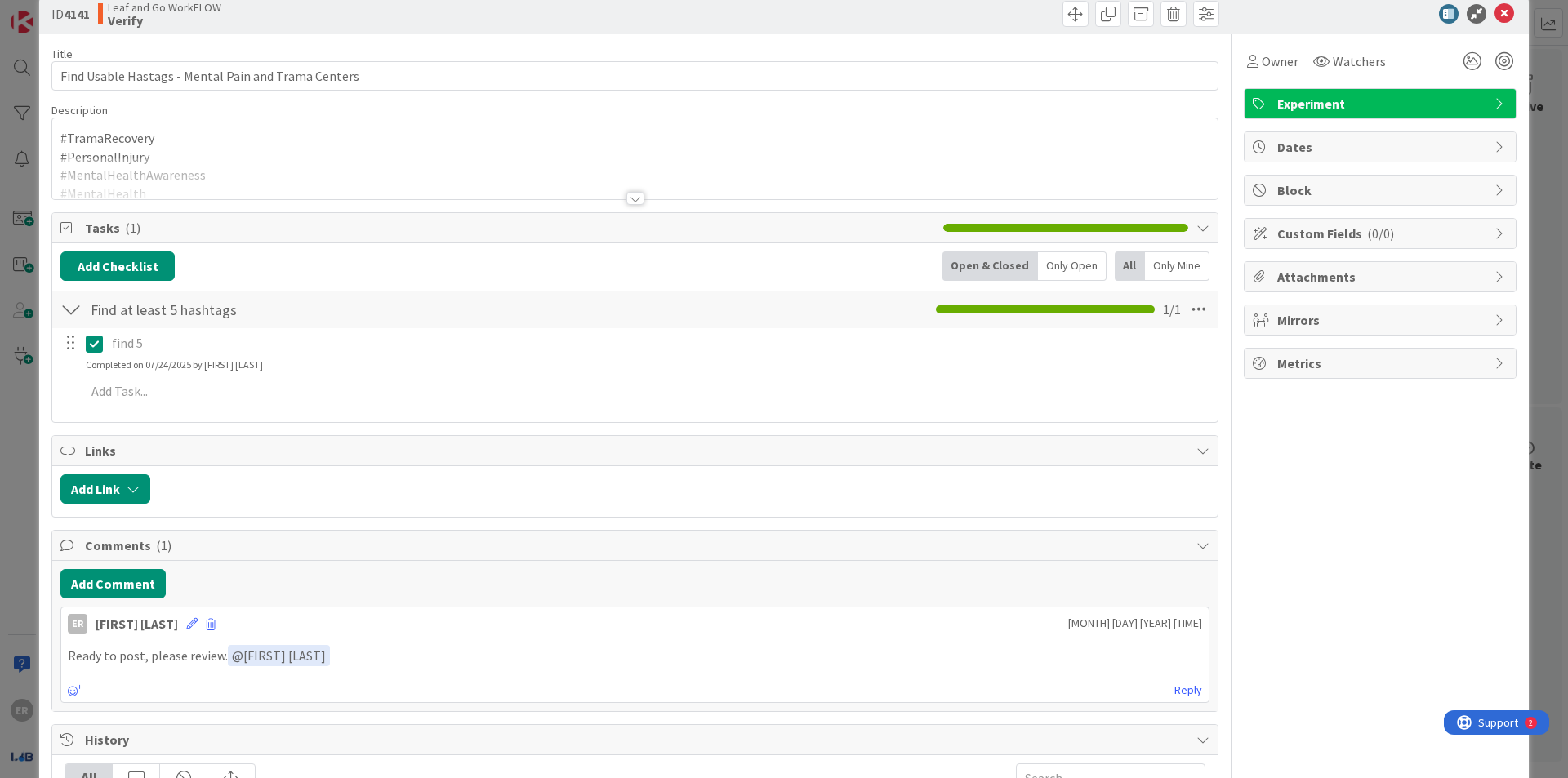 scroll, scrollTop: 0, scrollLeft: 0, axis: both 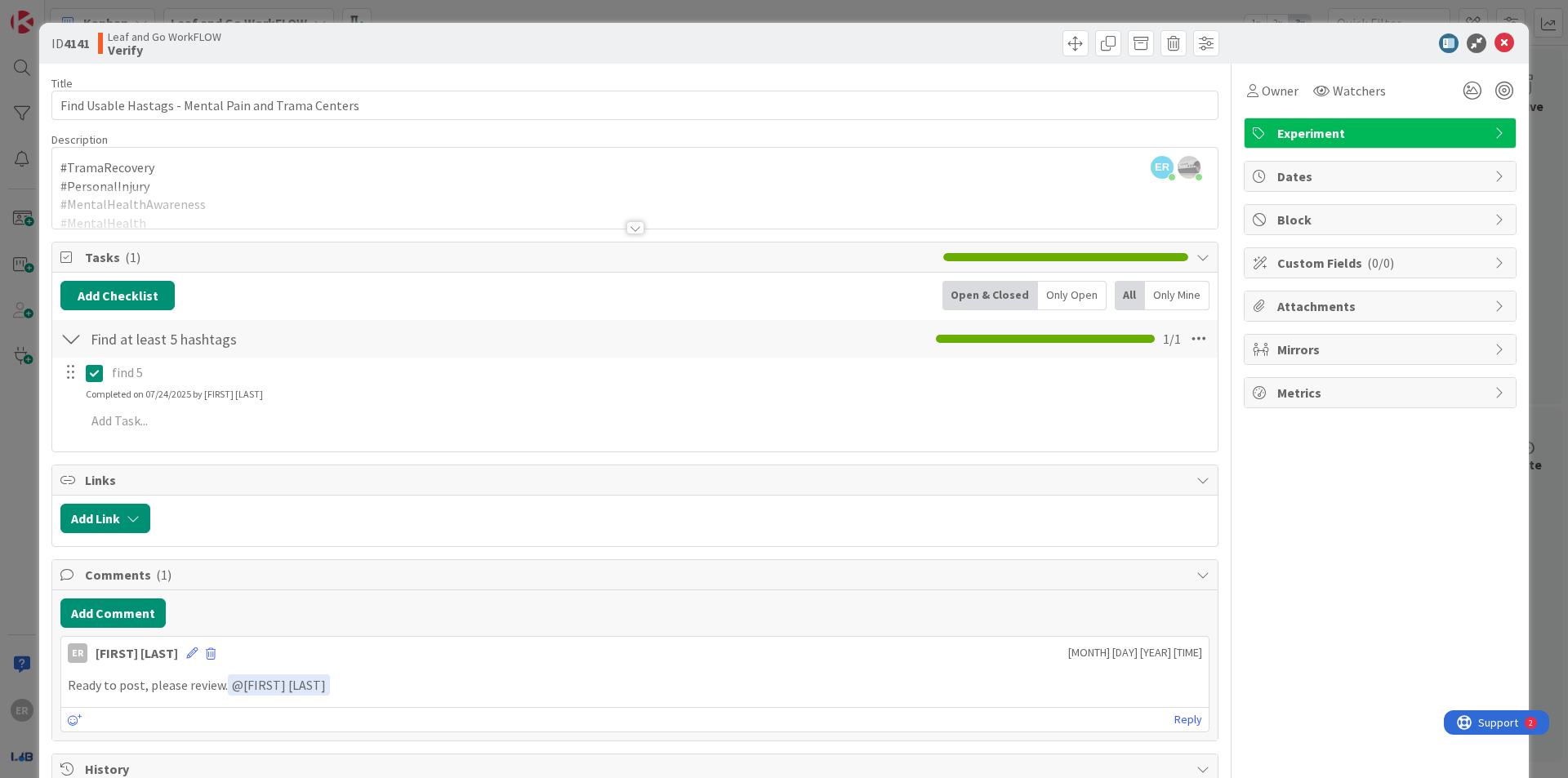 click on "Title 51 / 128 Find Usable Hastags - Mental Pain and Trama Centers Description ER   [FIRST] [LAST] joined  9 m ago #TramaRecovery #PersonalInjury #MentalHealthAwareness #MentalHealth #TraumaRecovery #FindAttorney #TeleHealth #PTSDRecovery #LegalMentalHealth #TramaRecovery #PersonalInjury #MentalHealthAwareness #MentalHealth #TraumaRecovery #FindAttorney #TeleHealth #PTSDRecovery #LegalMentalHealth Ashley Turing Owner Watchers Experiment Tasks ( 1 ) Add Checklist Open & Closed Only Open All Only Mine Find at least 5 hashtags Checklist Name 24 / 64 Find at least 5 hashtags 1 / 1 find 5 Update Cancel Completed on 07/24/2025 by [FIRST] [LAST] Add Add Multiple Cancel Links Add Link Comments ( 1 ) Add Comment ER [FIRST] [LAST] [MONTH] [DAY] [YEAR] [TIME] Ready to post, please review. ﻿ @[FIRST] [LAST] ﻿ [MONTH] [DAY] [YEAR] [TIME] Reply History All ER [FIRST] [LAST] updated the description of this card Show Updated Description 32 seconds ago [MONTH] [DAY] [YEAR] [TIME] ER updated JW ER" at bounding box center (635, 623) 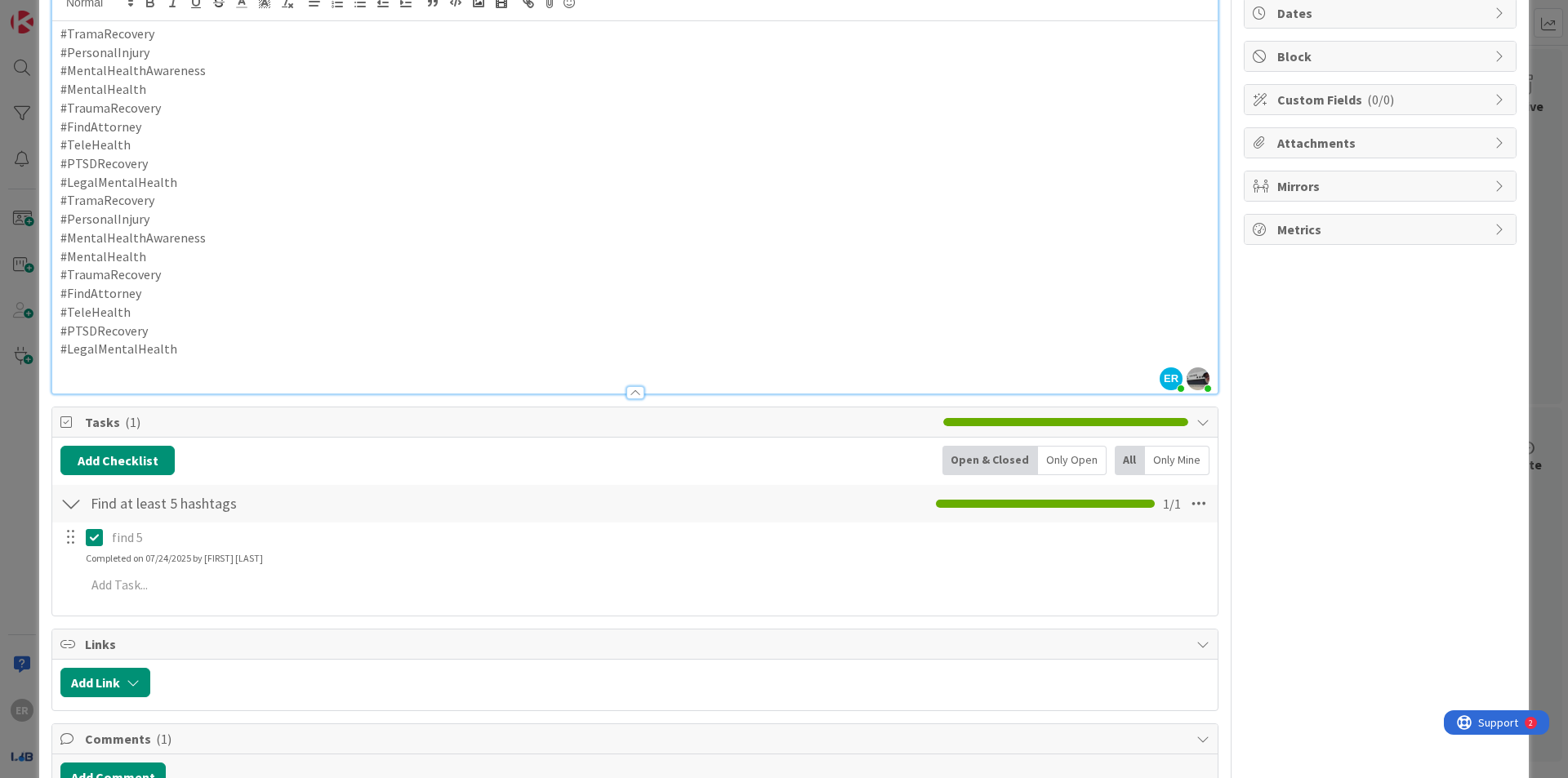 scroll, scrollTop: 0, scrollLeft: 0, axis: both 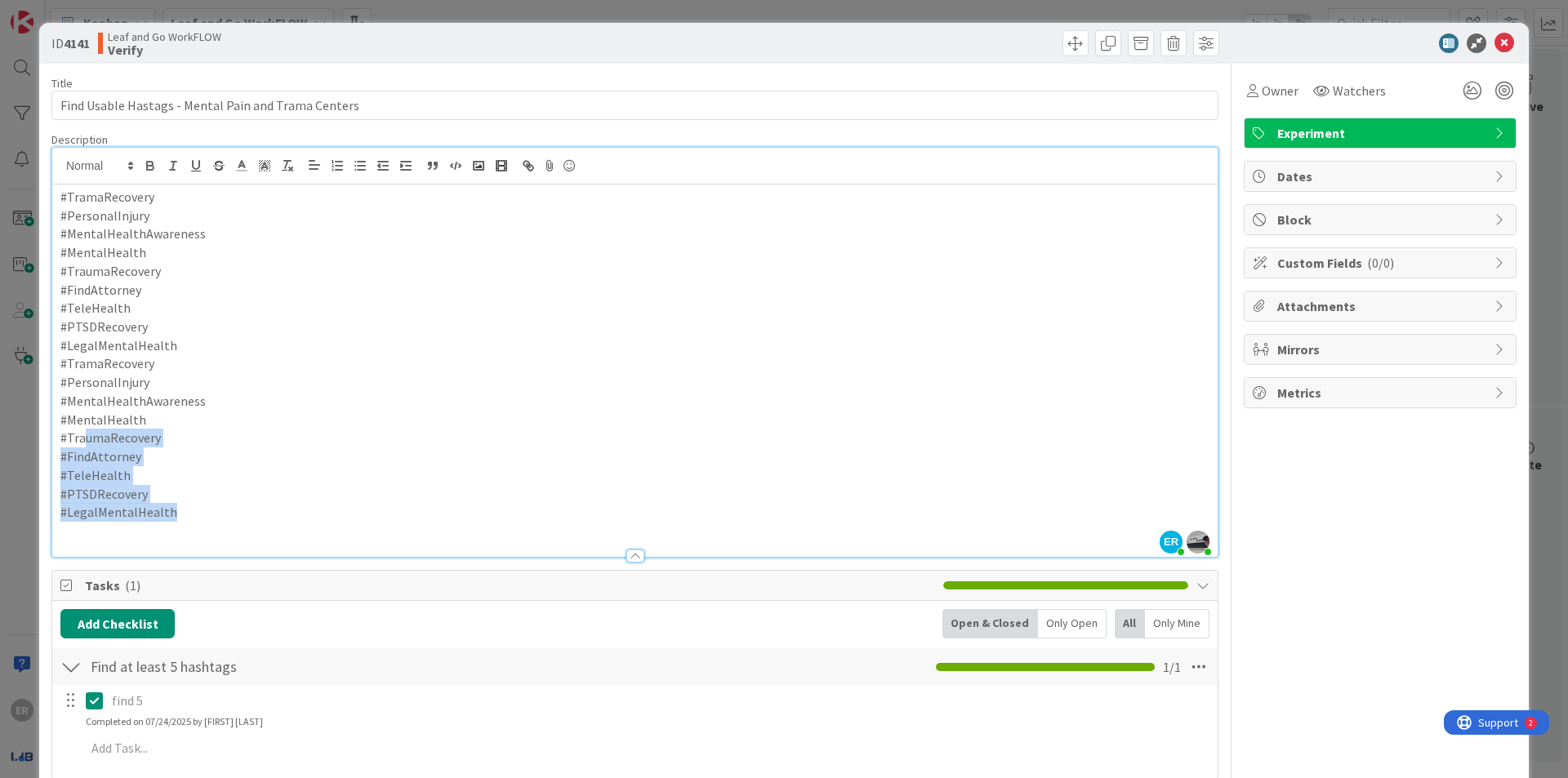 drag, startPoint x: 217, startPoint y: 498, endPoint x: 140, endPoint y: 402, distance: 123.06502 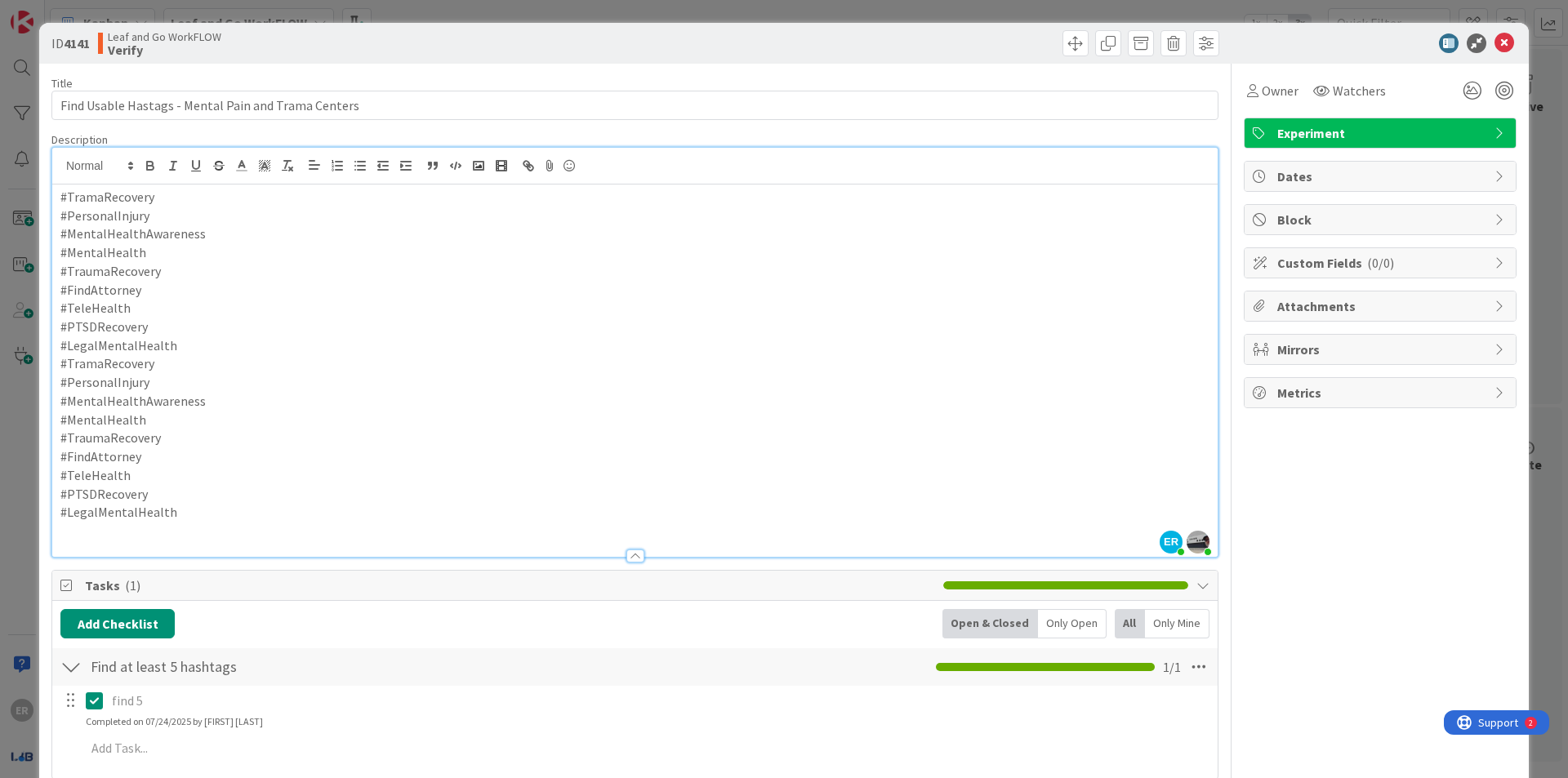 click on "#FindAttorney" at bounding box center [635, 290] 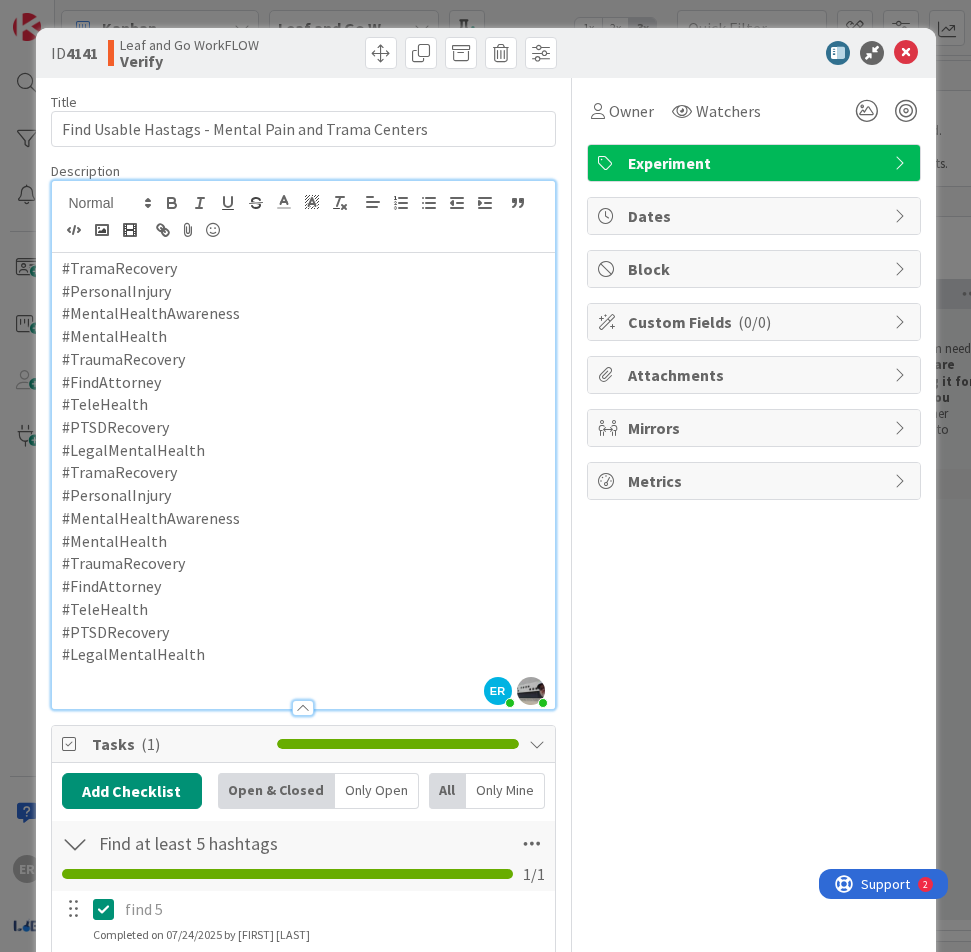 click on "#TramaRecovery" at bounding box center [303, 472] 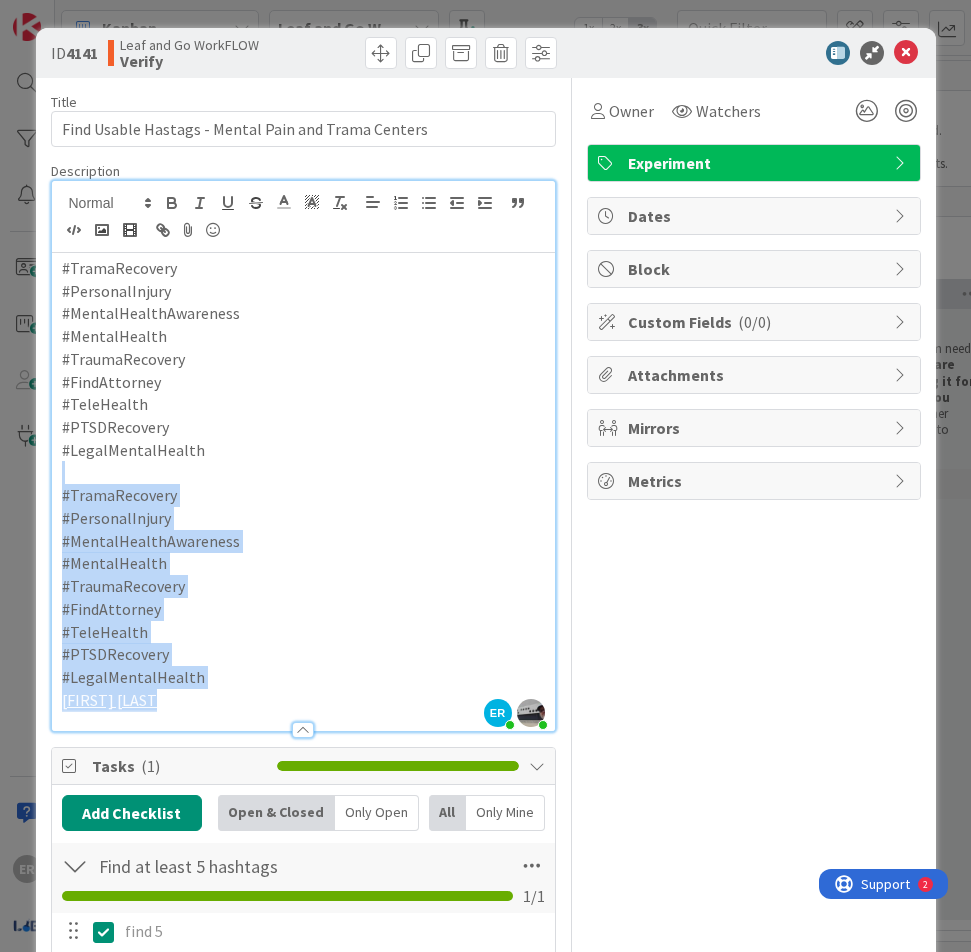 drag, startPoint x: 48, startPoint y: 463, endPoint x: 240, endPoint y: 683, distance: 292 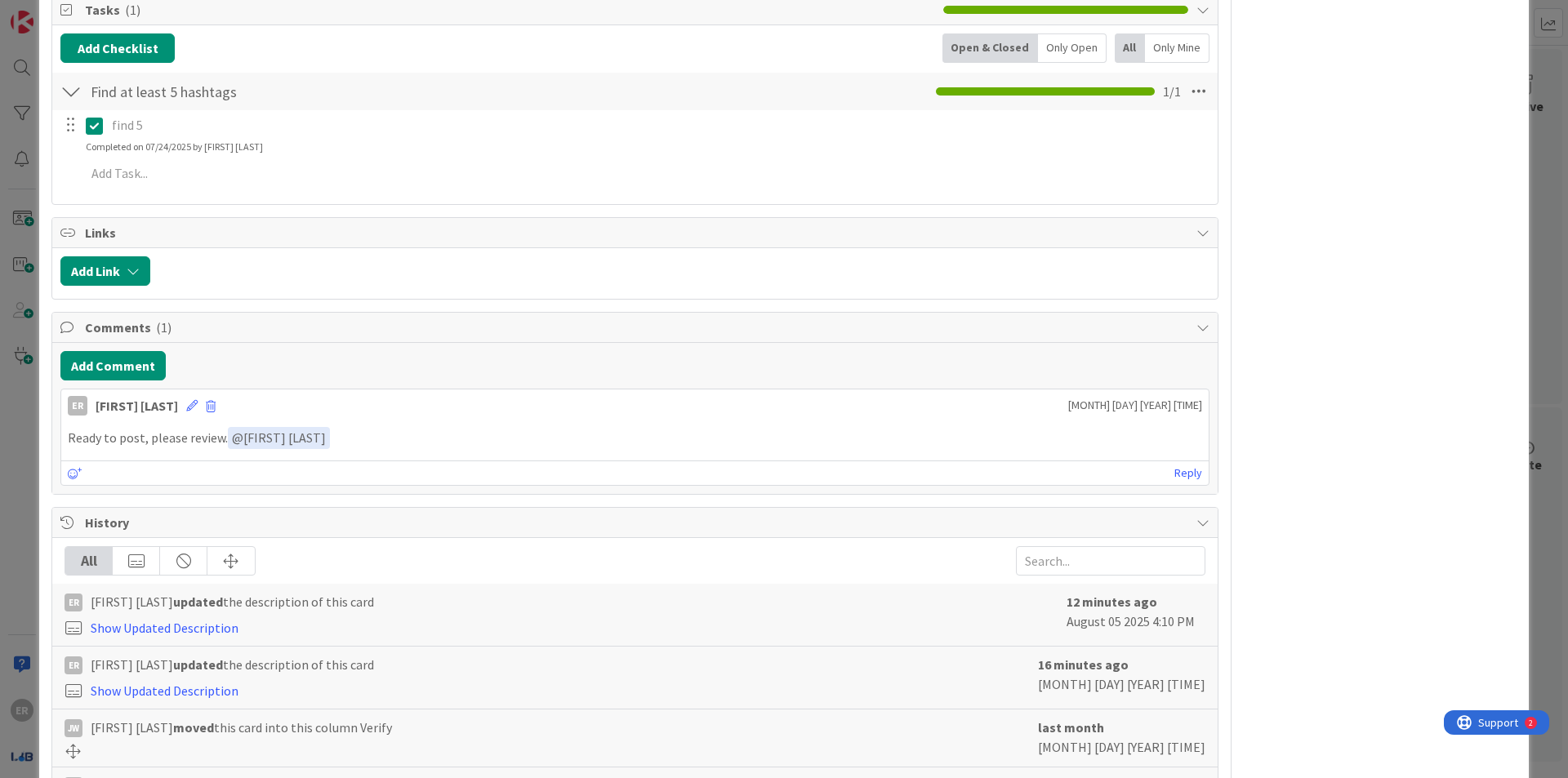 scroll, scrollTop: 550, scrollLeft: 0, axis: vertical 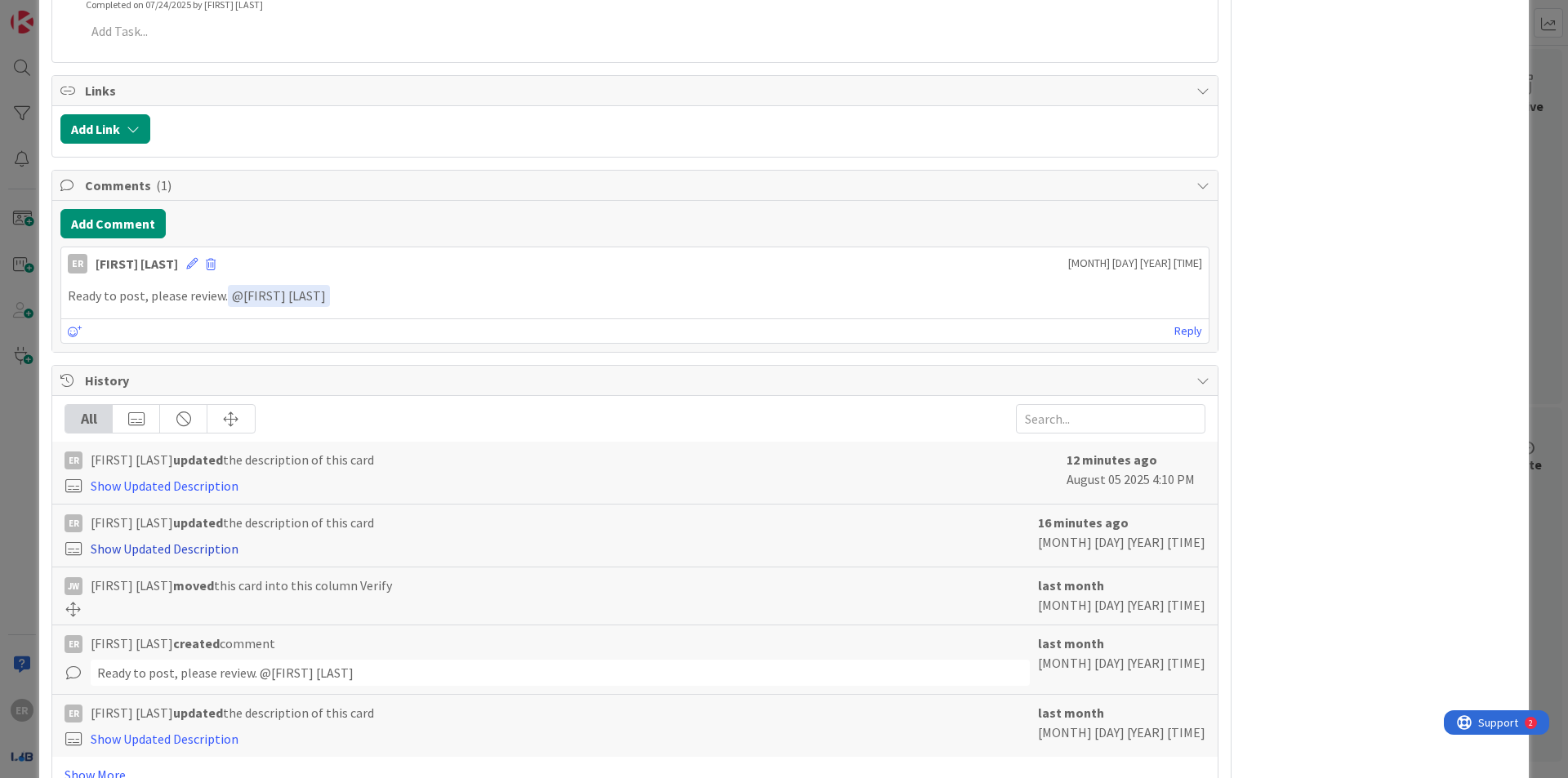click on "Show Updated Description" at bounding box center (164, 549) 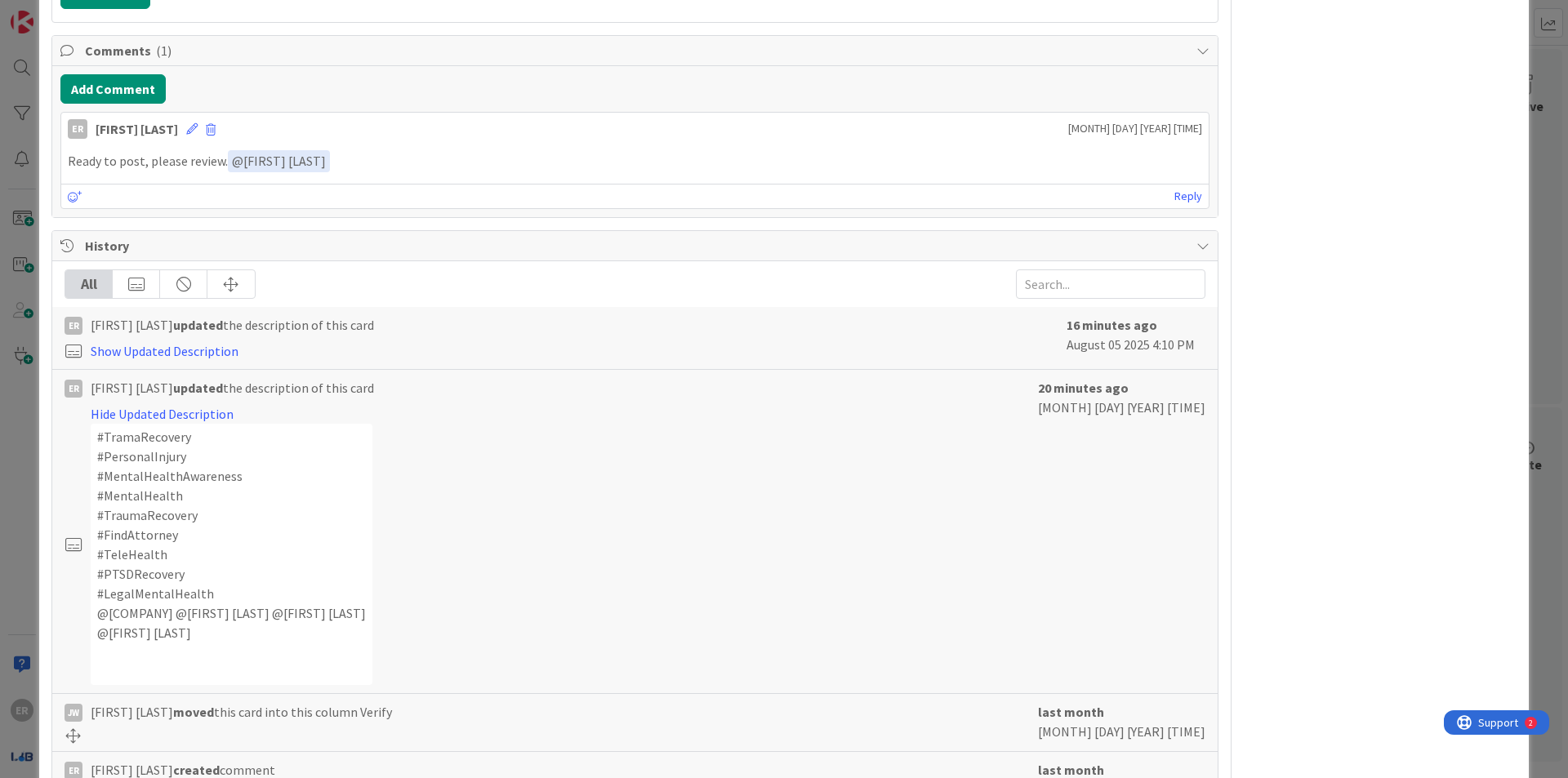 scroll, scrollTop: 714, scrollLeft: 0, axis: vertical 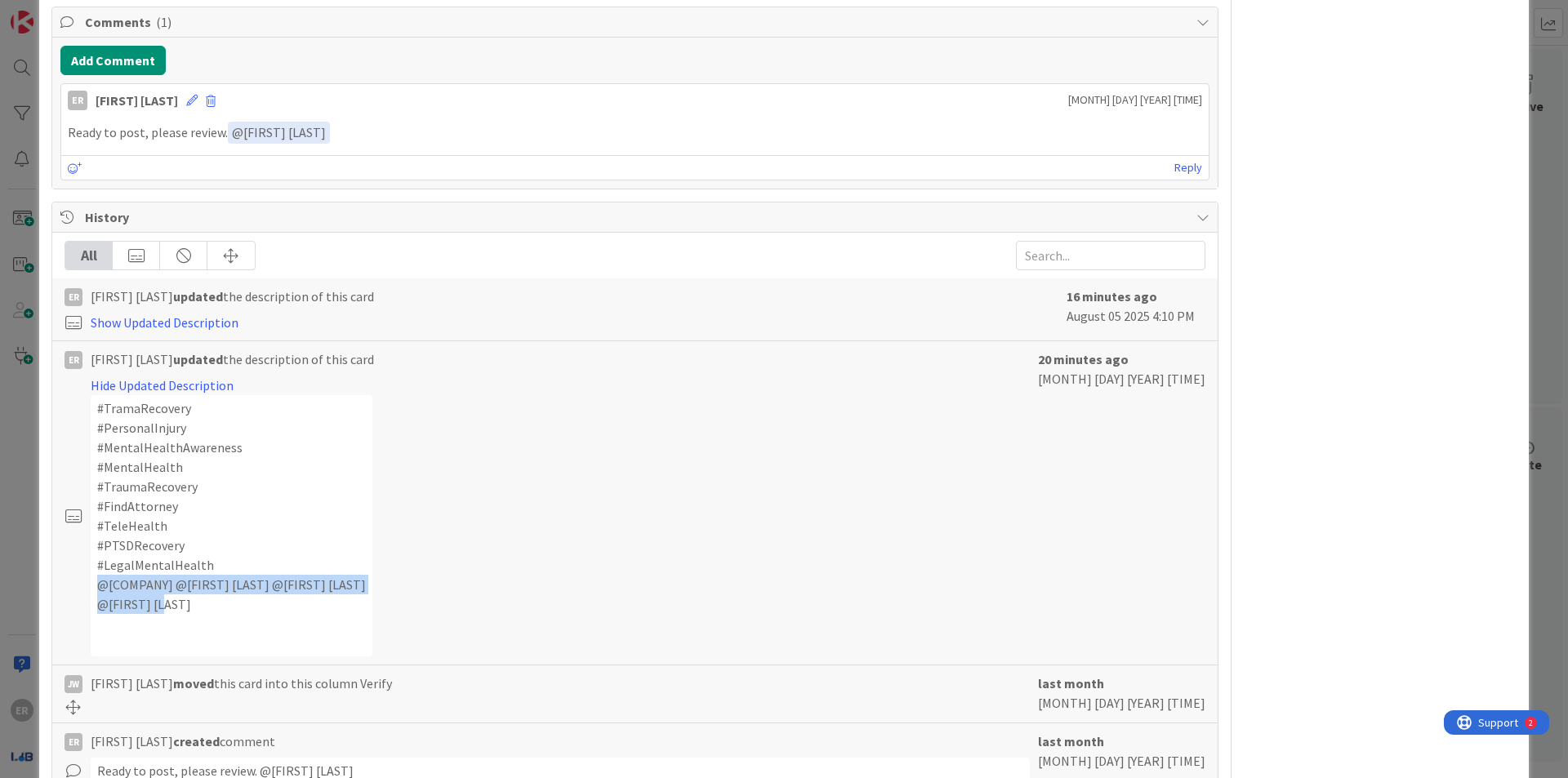 drag, startPoint x: 170, startPoint y: 518, endPoint x: 99, endPoint y: 513, distance: 71.17584 